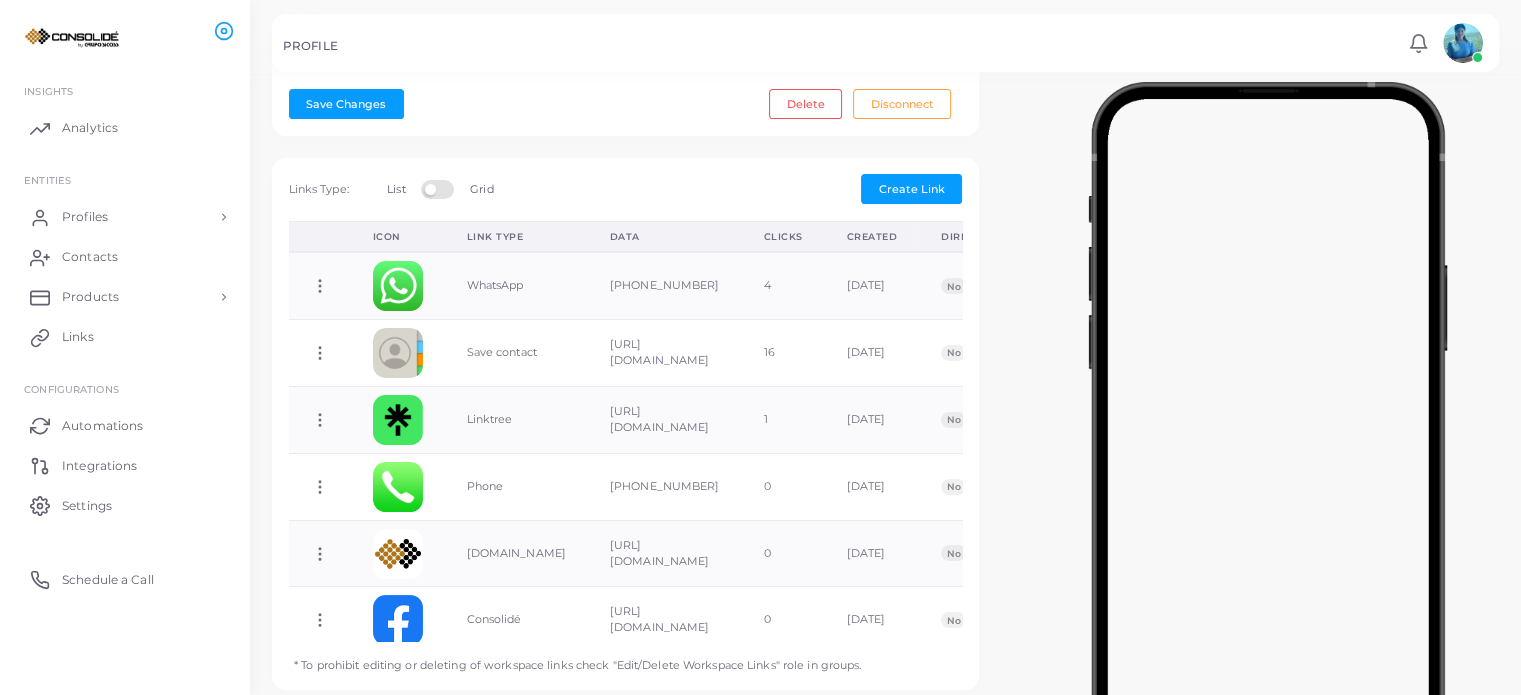 scroll, scrollTop: 600, scrollLeft: 0, axis: vertical 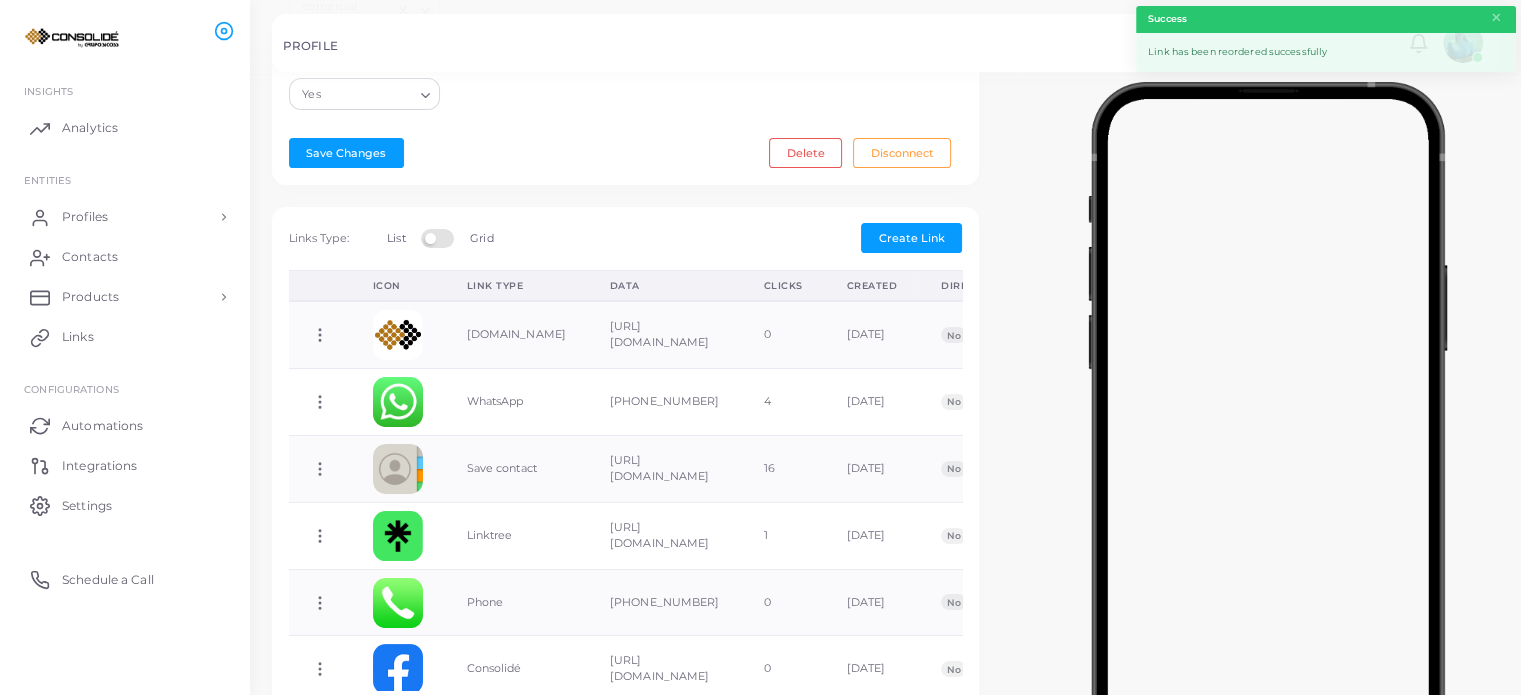 drag, startPoint x: 345, startPoint y: 399, endPoint x: 343, endPoint y: 333, distance: 66.0303 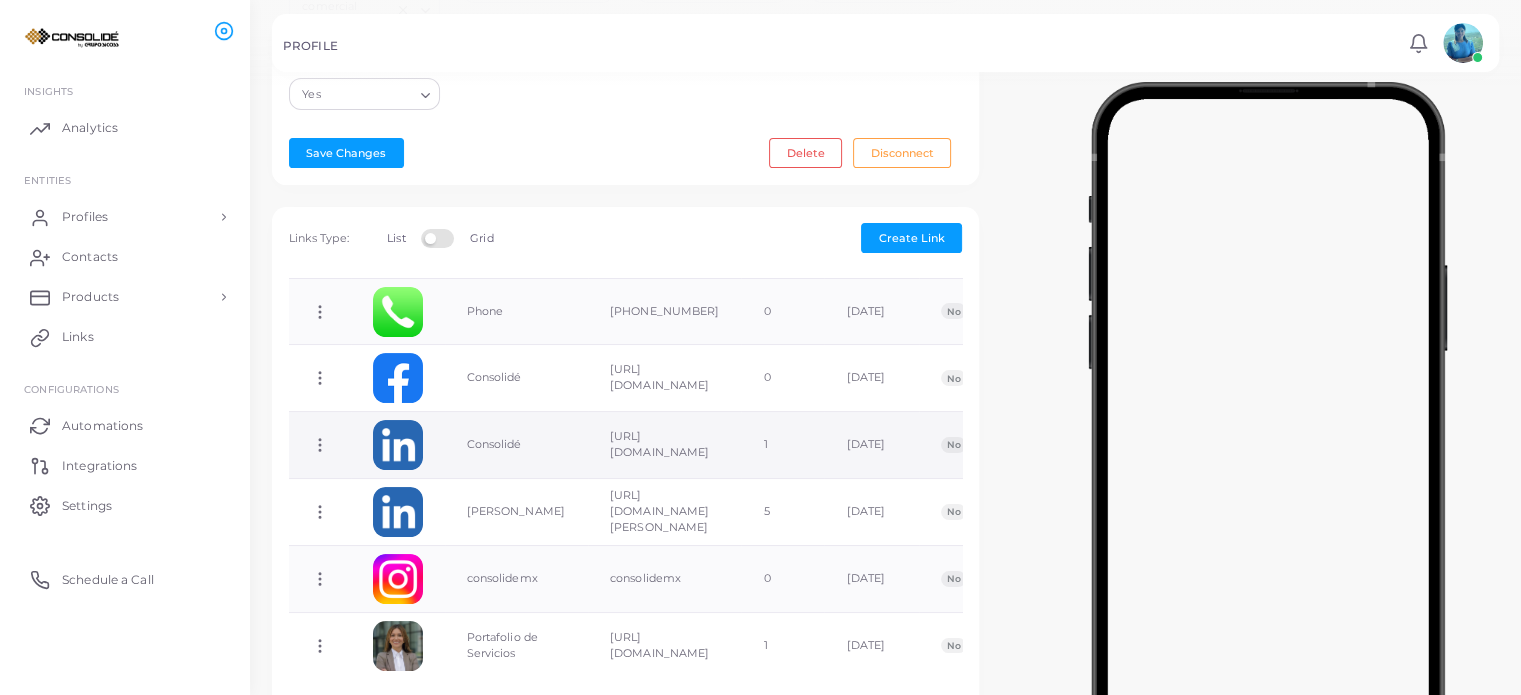 scroll, scrollTop: 200, scrollLeft: 0, axis: vertical 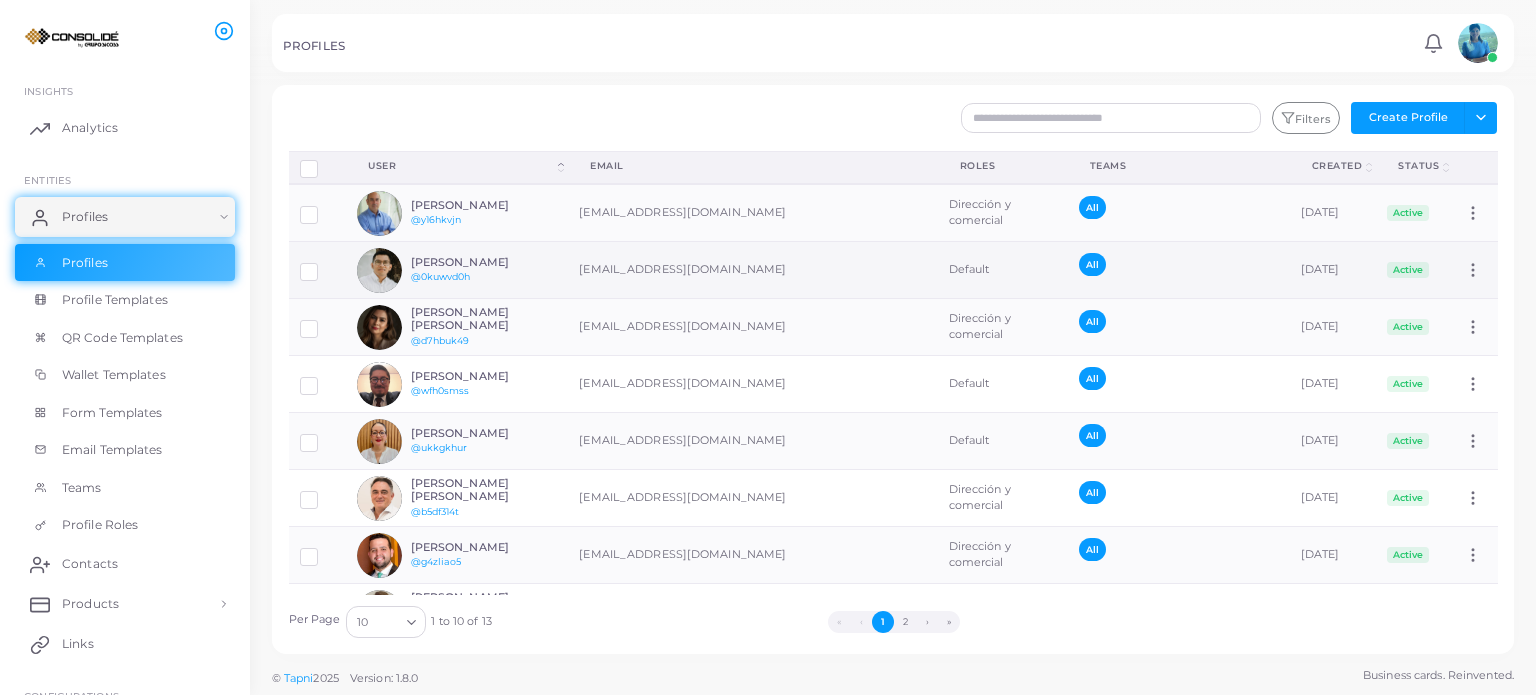 click on "[PERSON_NAME]" at bounding box center [484, 262] 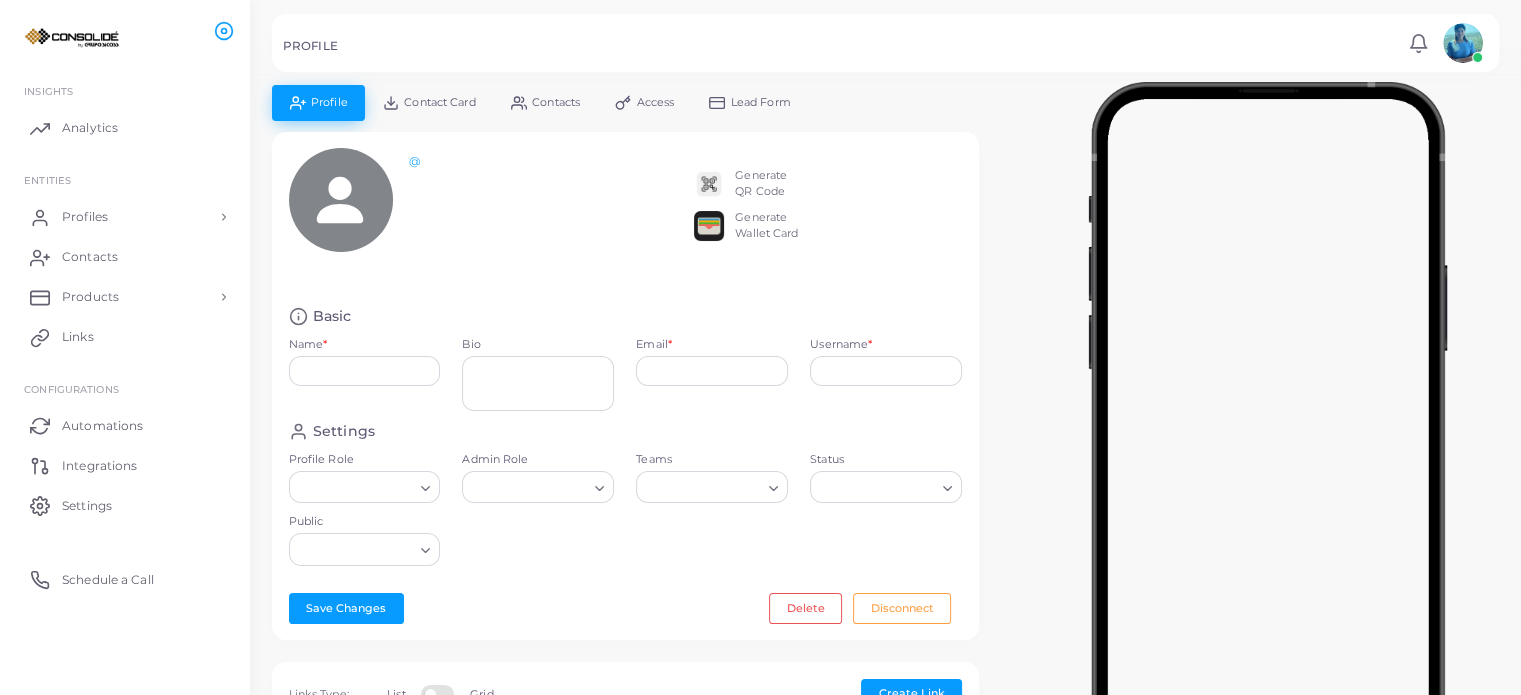 type on "**********" 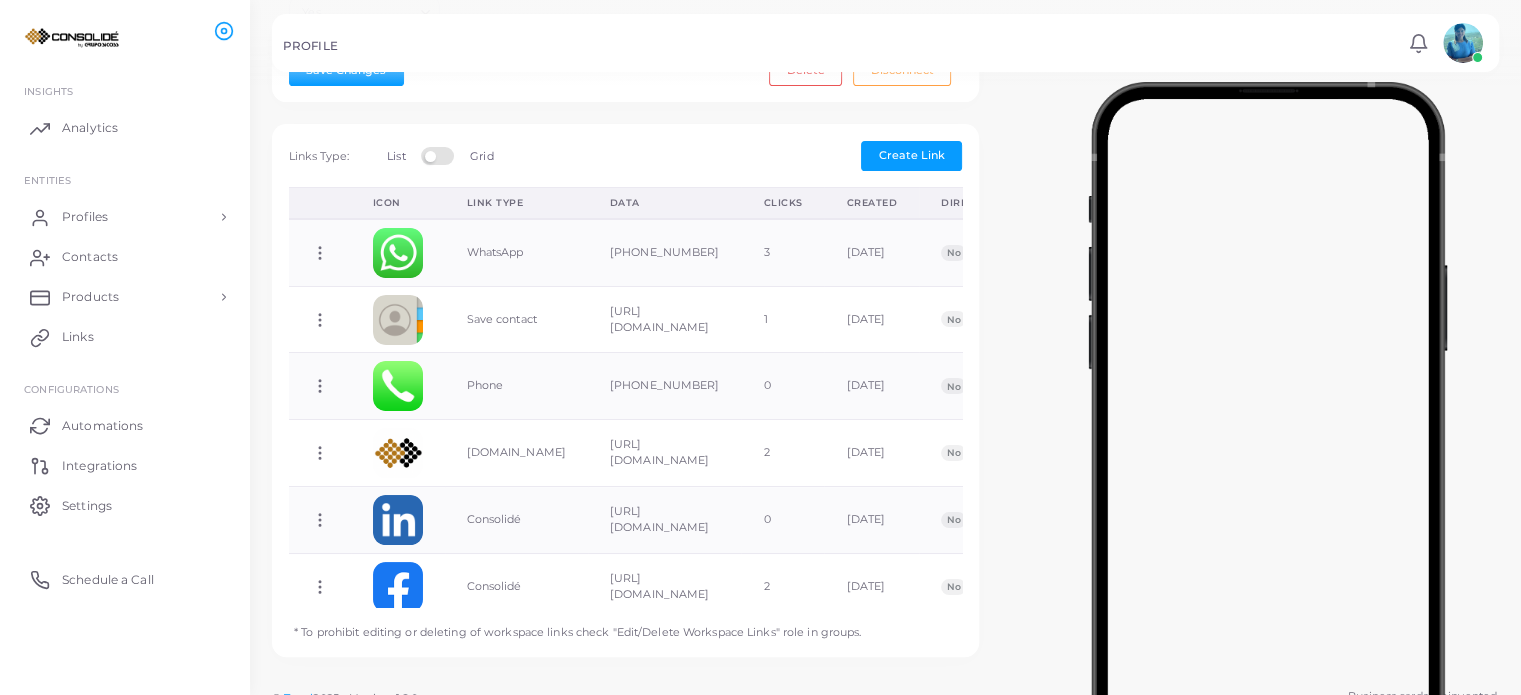 scroll, scrollTop: 555, scrollLeft: 0, axis: vertical 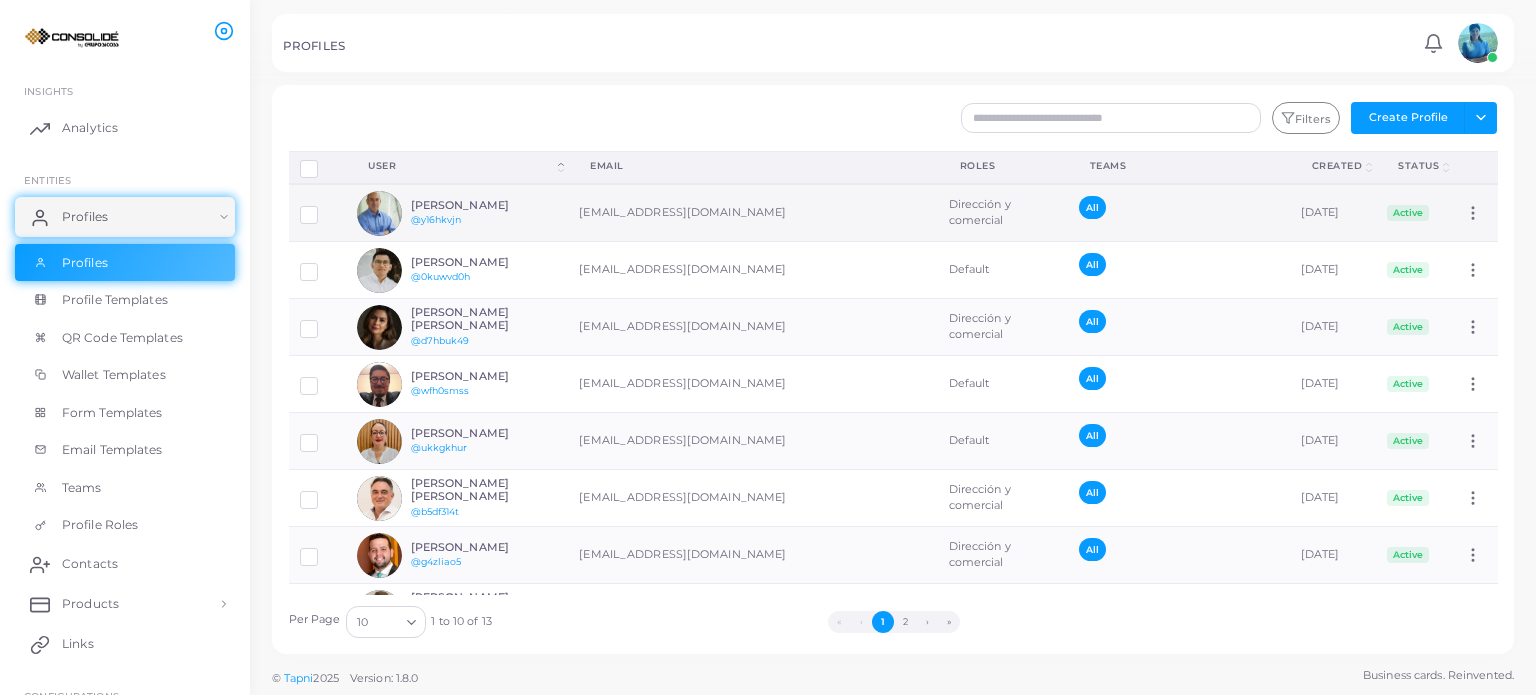 click on "[PERSON_NAME]" at bounding box center [484, 205] 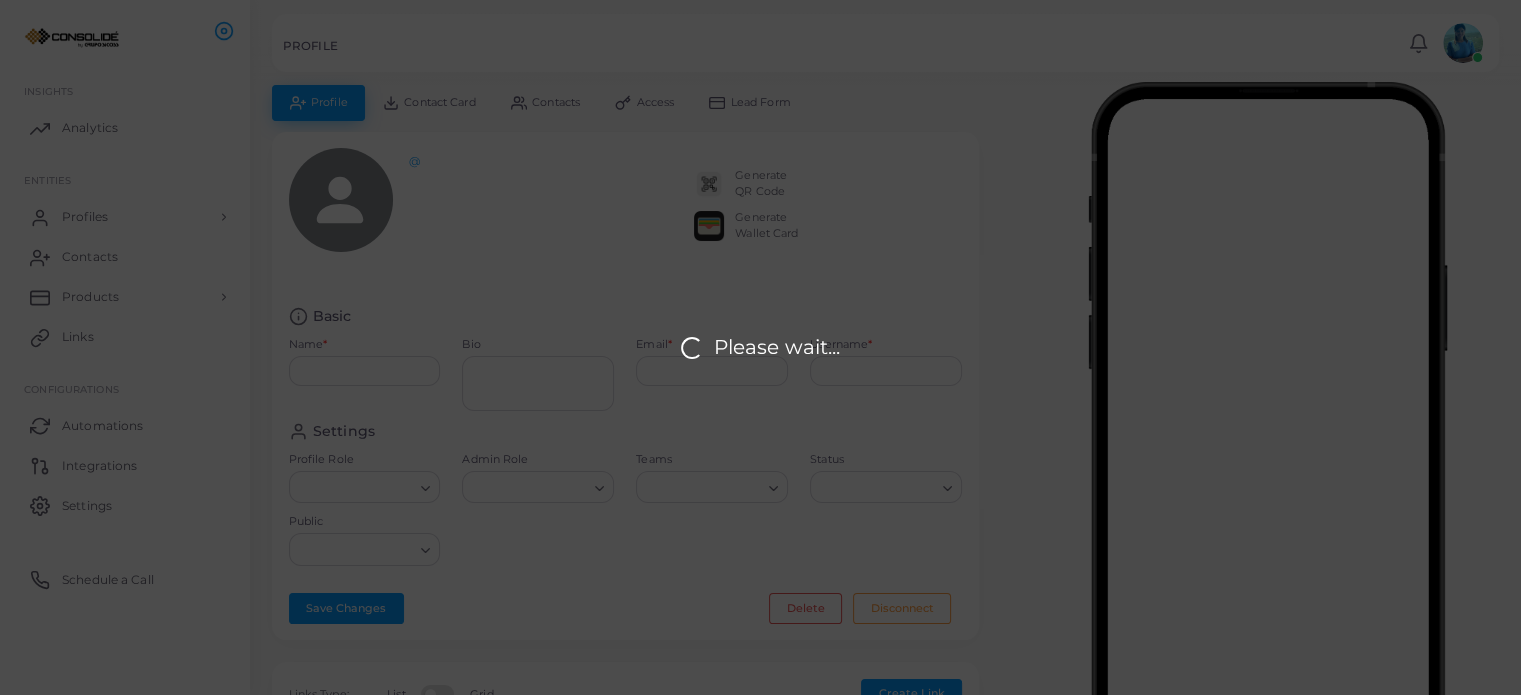 type on "**********" 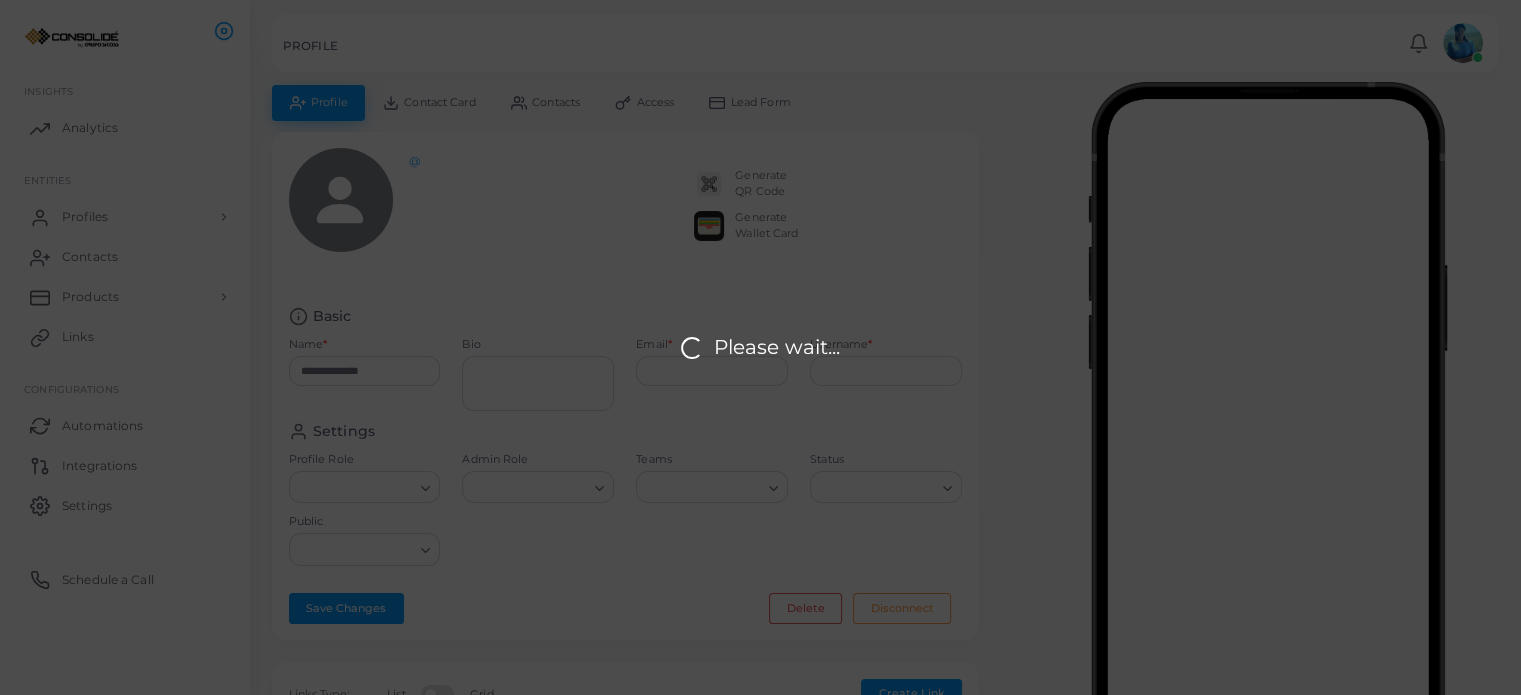 type on "**********" 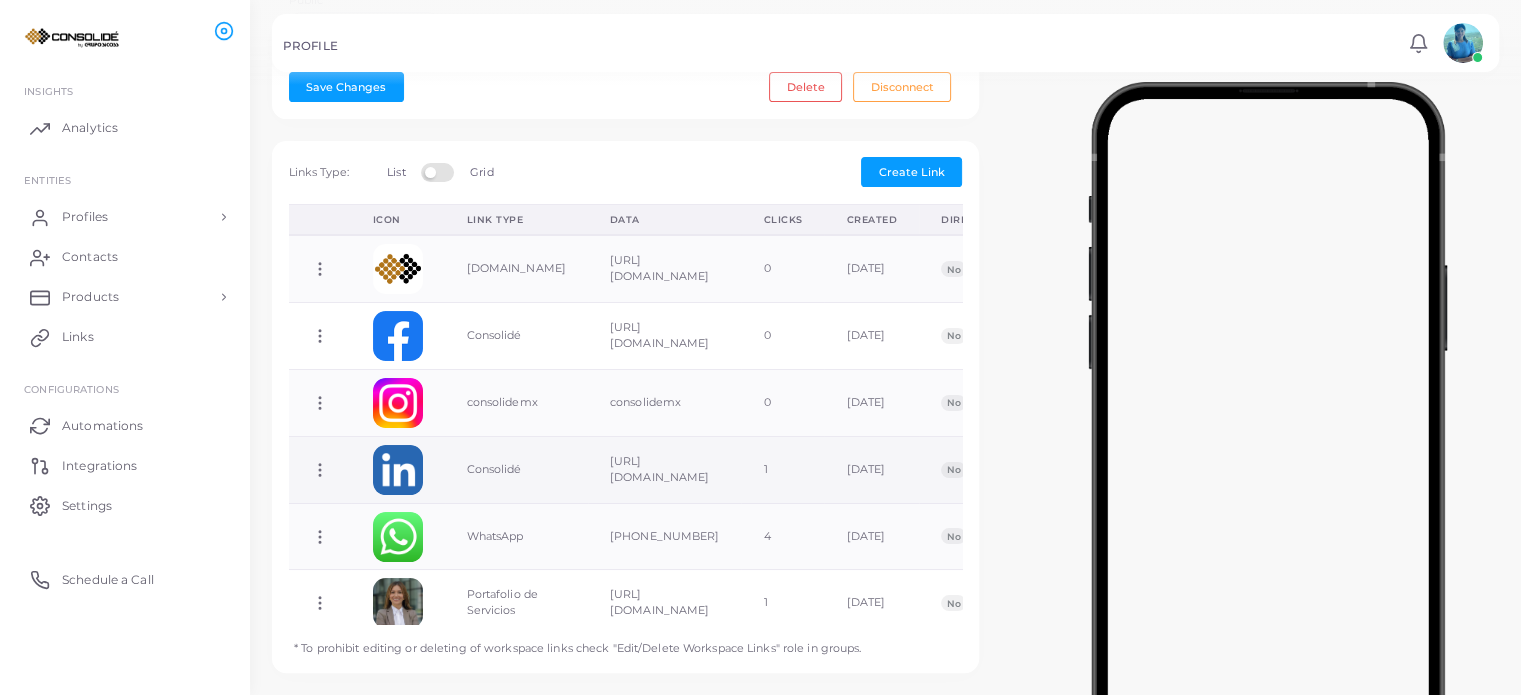 scroll, scrollTop: 600, scrollLeft: 0, axis: vertical 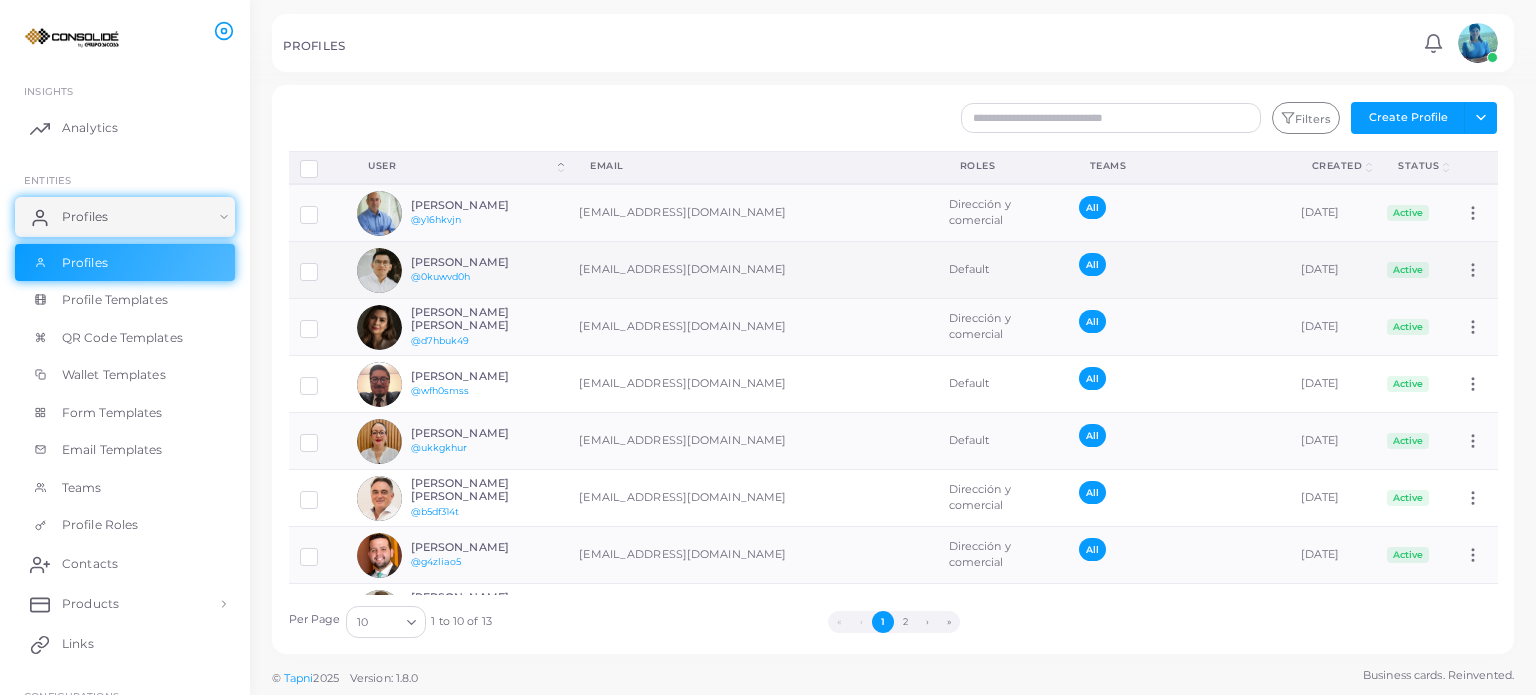 click on "[PERSON_NAME]" at bounding box center [484, 262] 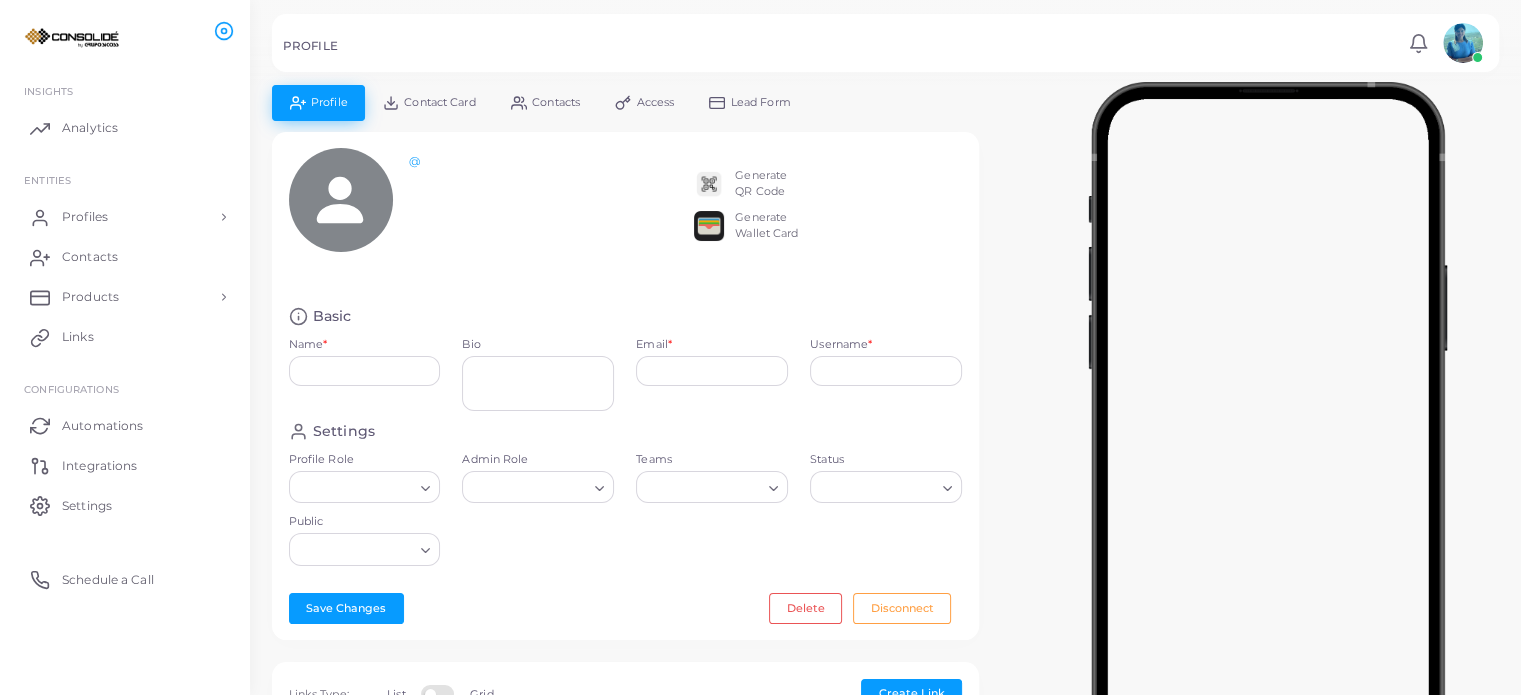type on "**********" 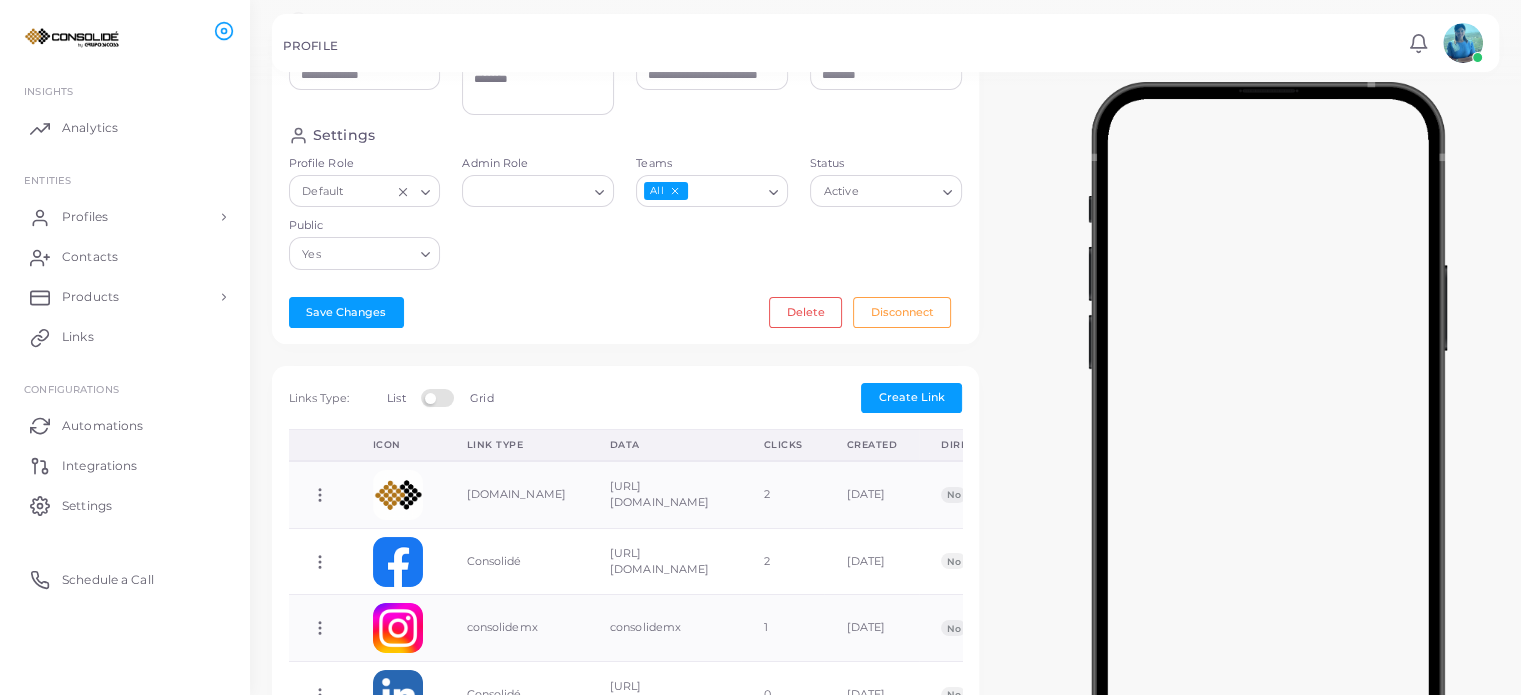 scroll, scrollTop: 300, scrollLeft: 0, axis: vertical 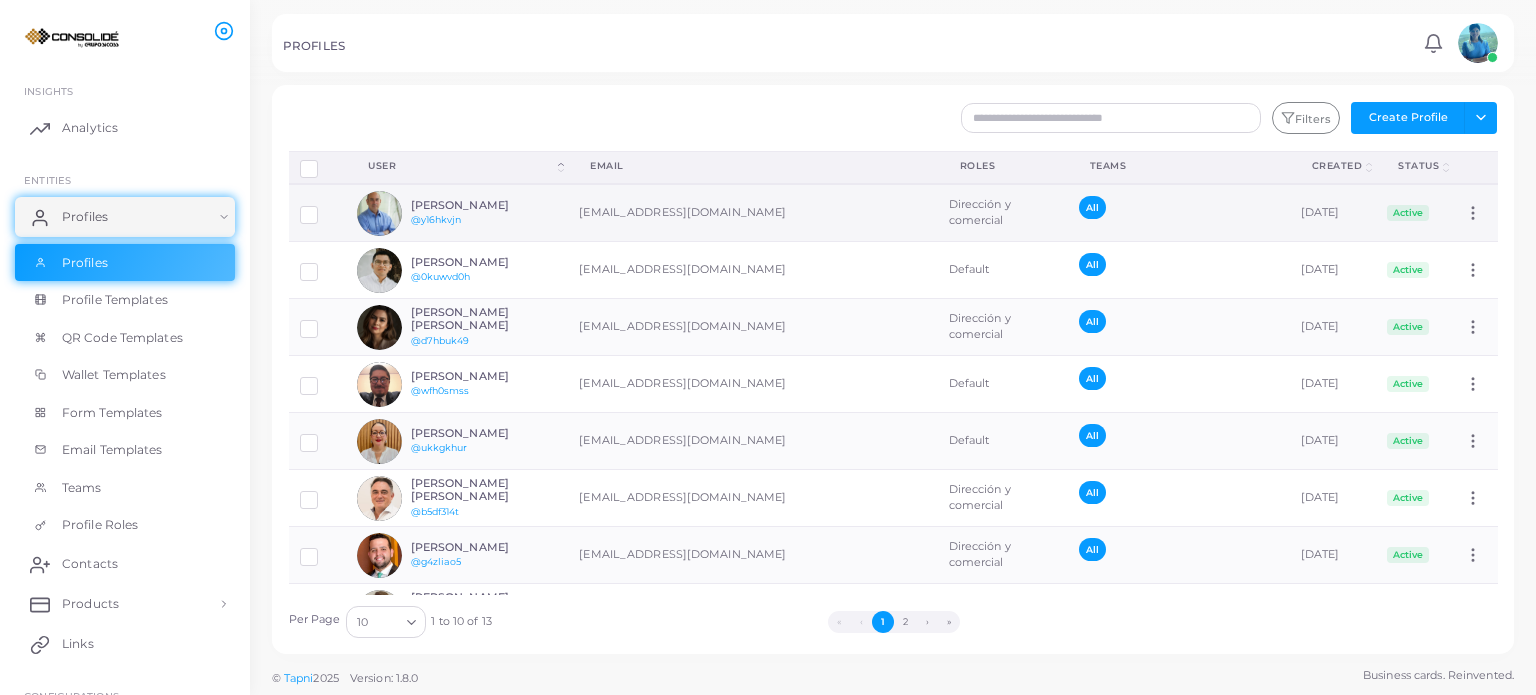 click on "[PERSON_NAME]  @y16hkvjn" at bounding box center (484, 213) 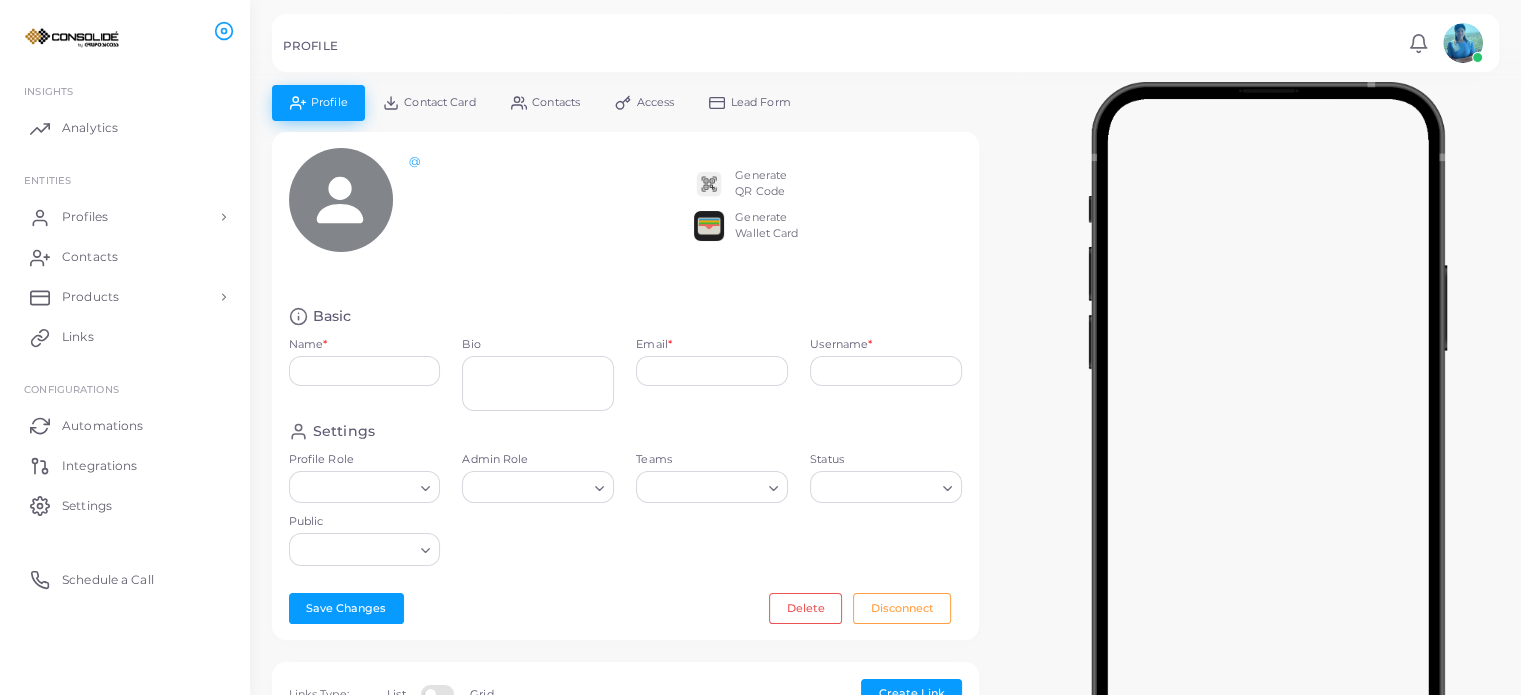 type on "**********" 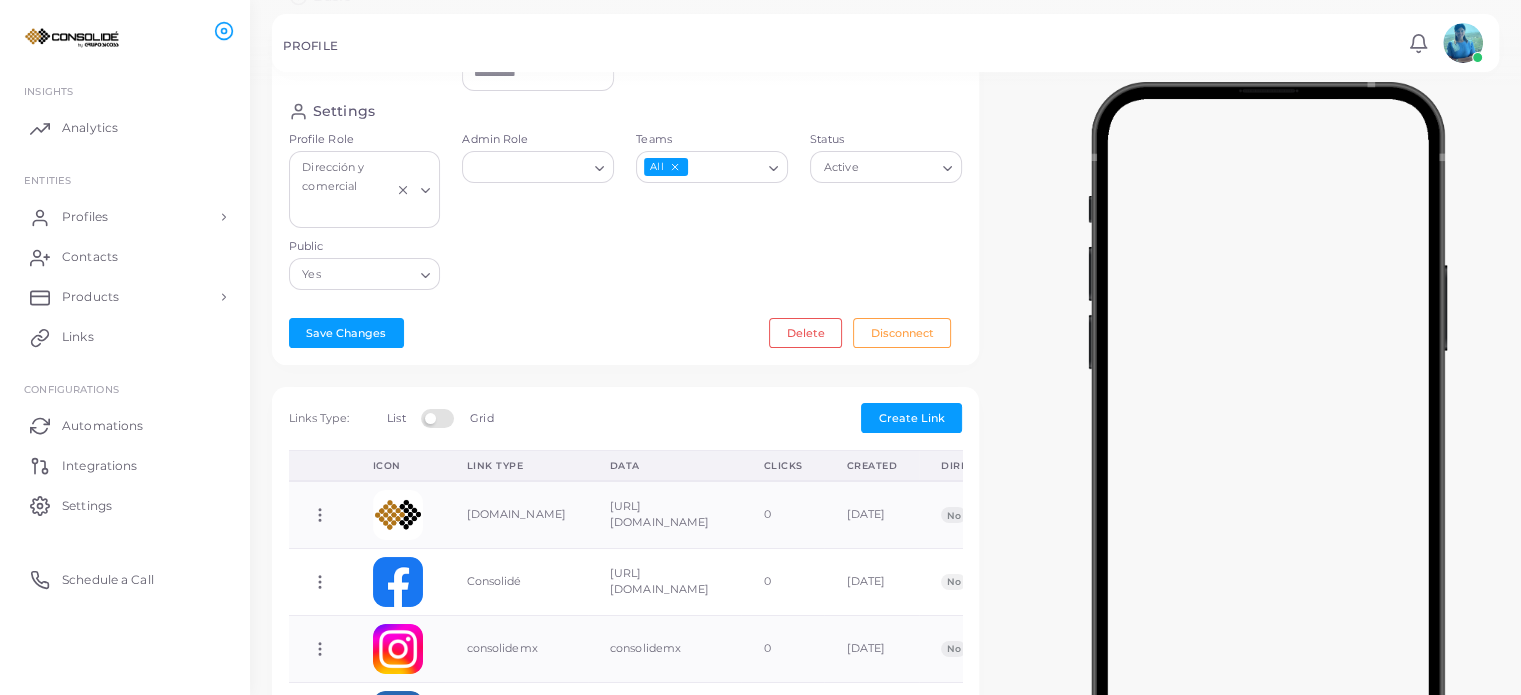 scroll, scrollTop: 600, scrollLeft: 0, axis: vertical 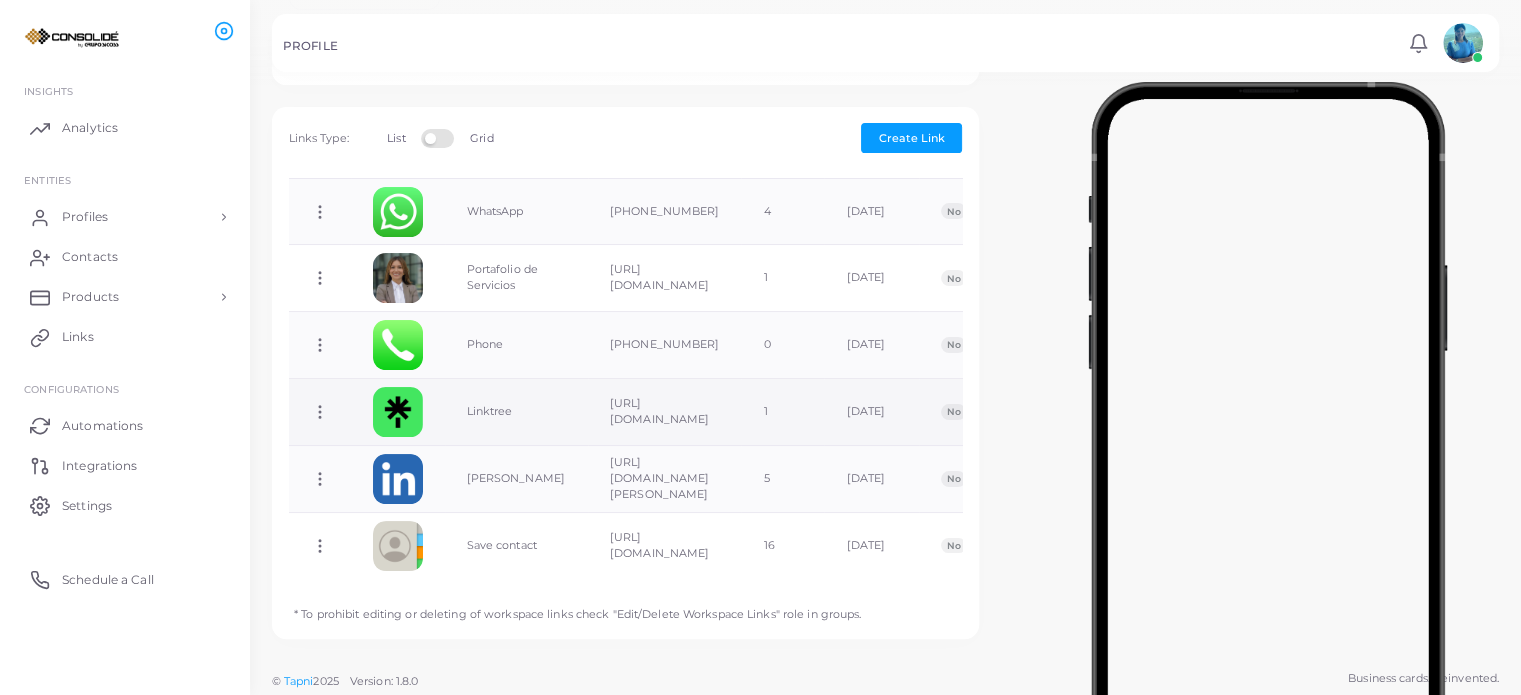 click 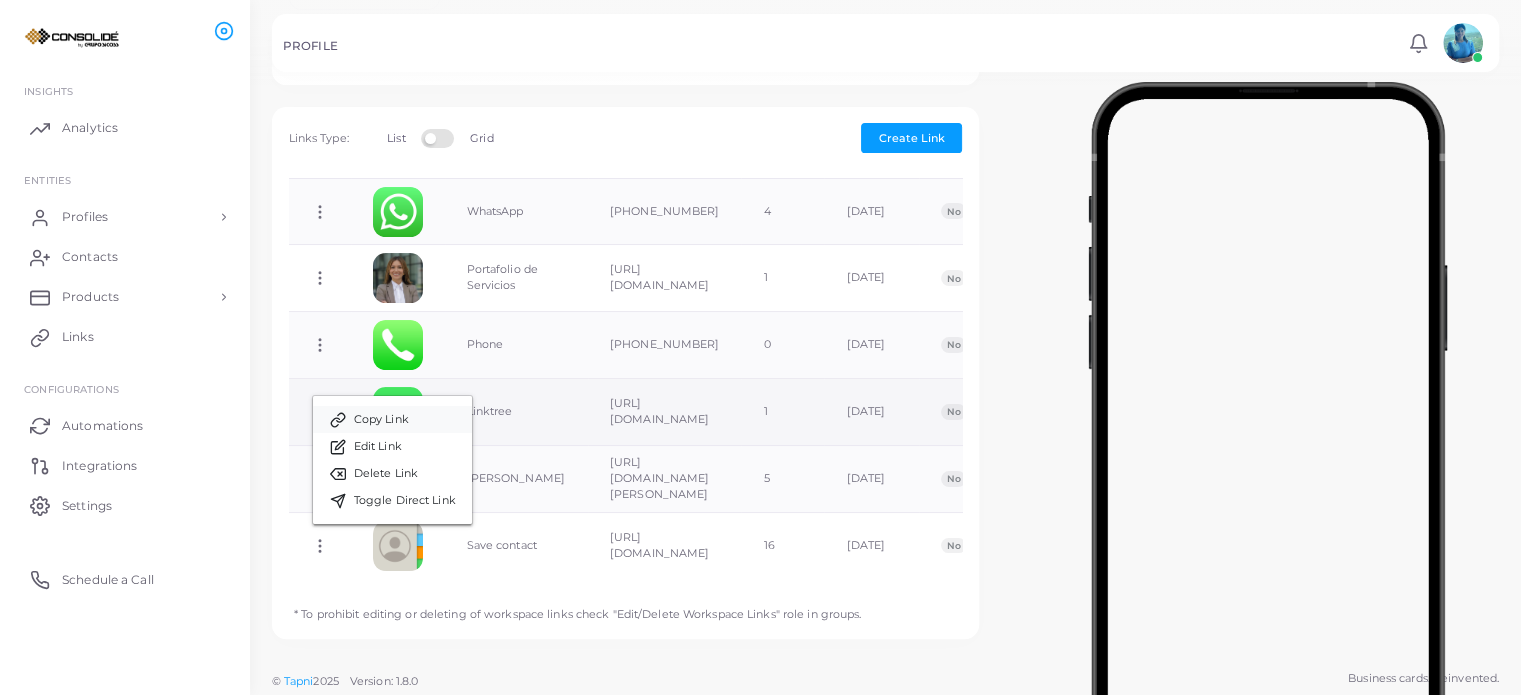 click on "Copy Link" at bounding box center [381, 420] 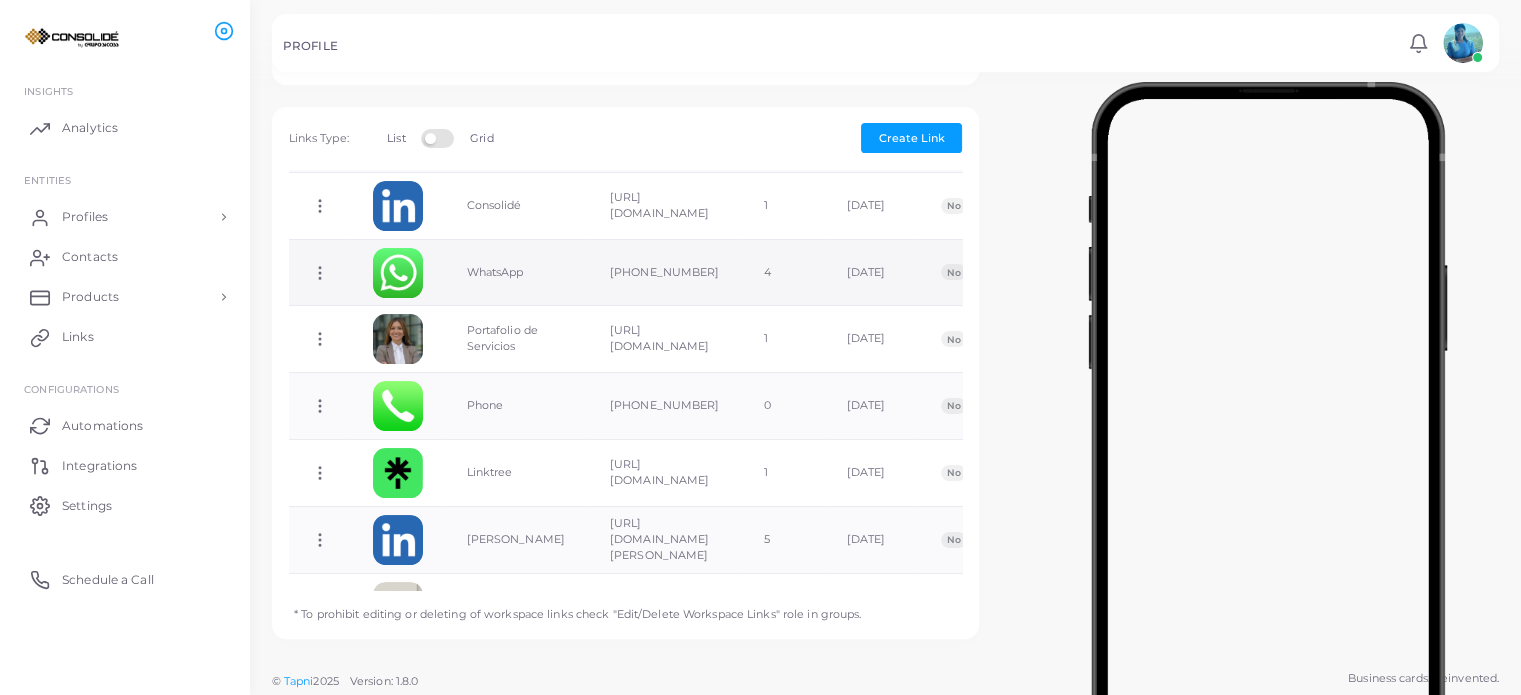 scroll, scrollTop: 0, scrollLeft: 0, axis: both 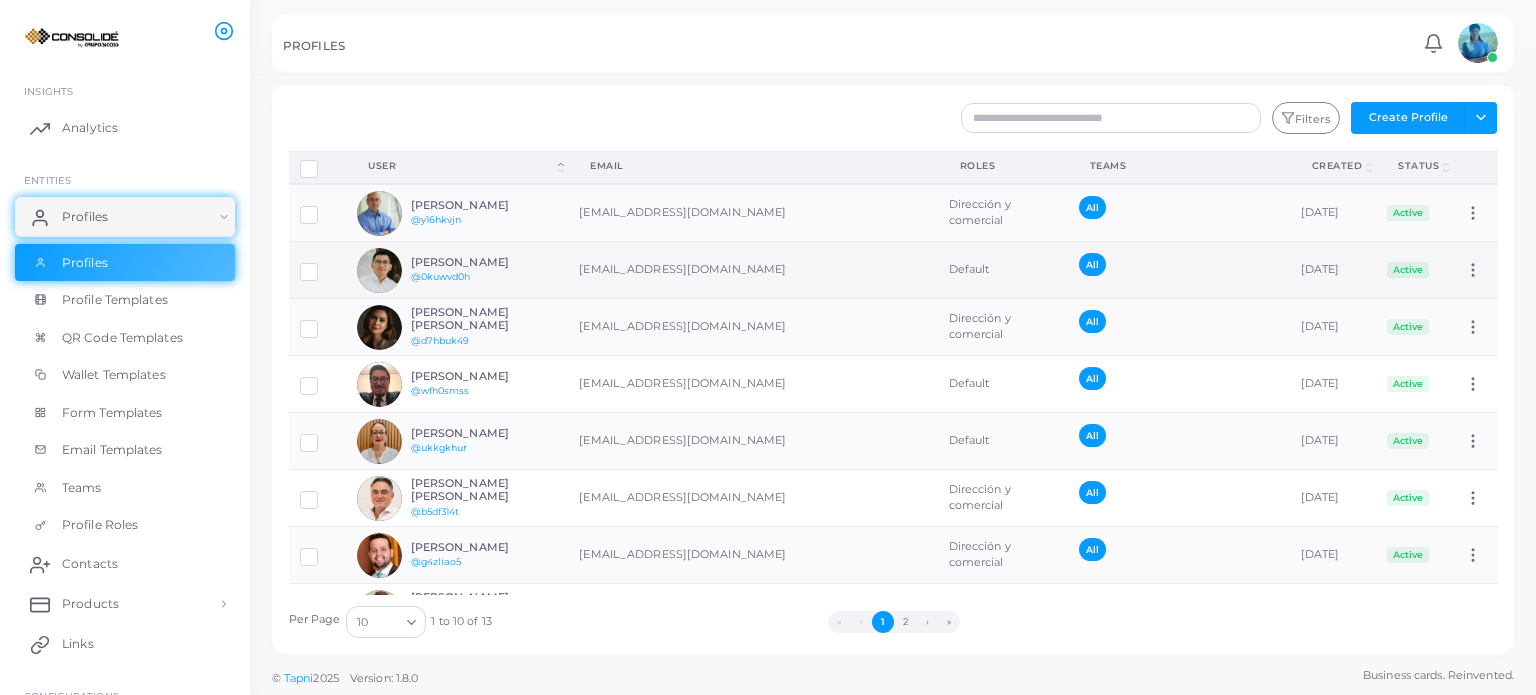 click on "[PERSON_NAME]" at bounding box center [484, 262] 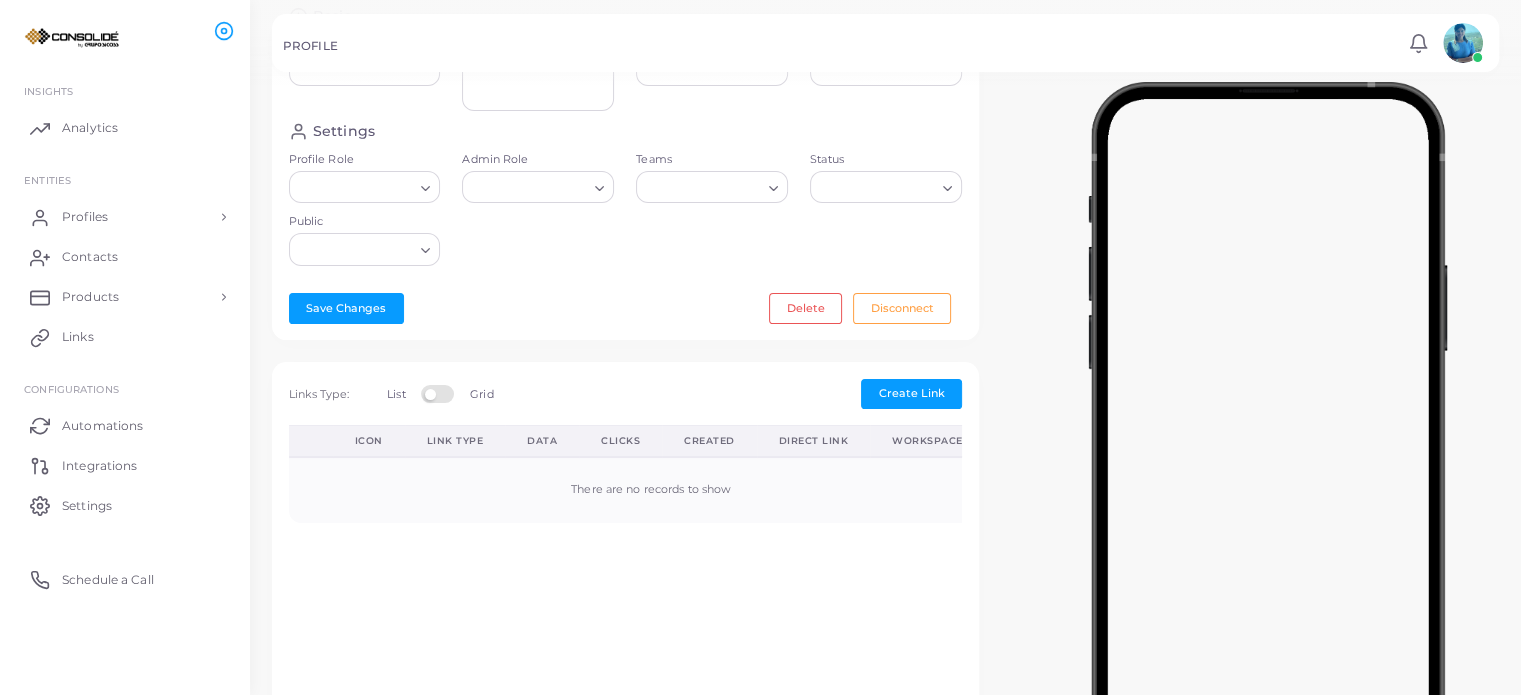 type on "**********" 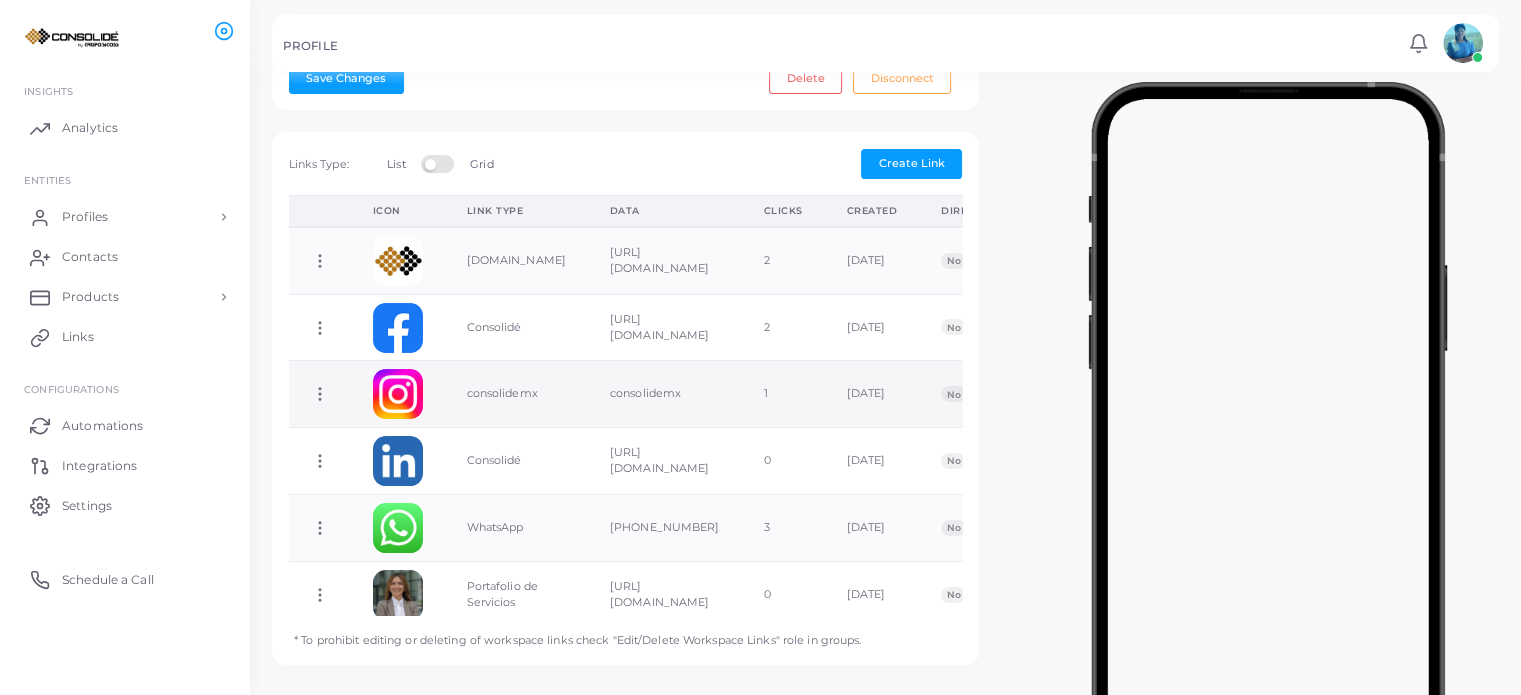 scroll, scrollTop: 555, scrollLeft: 0, axis: vertical 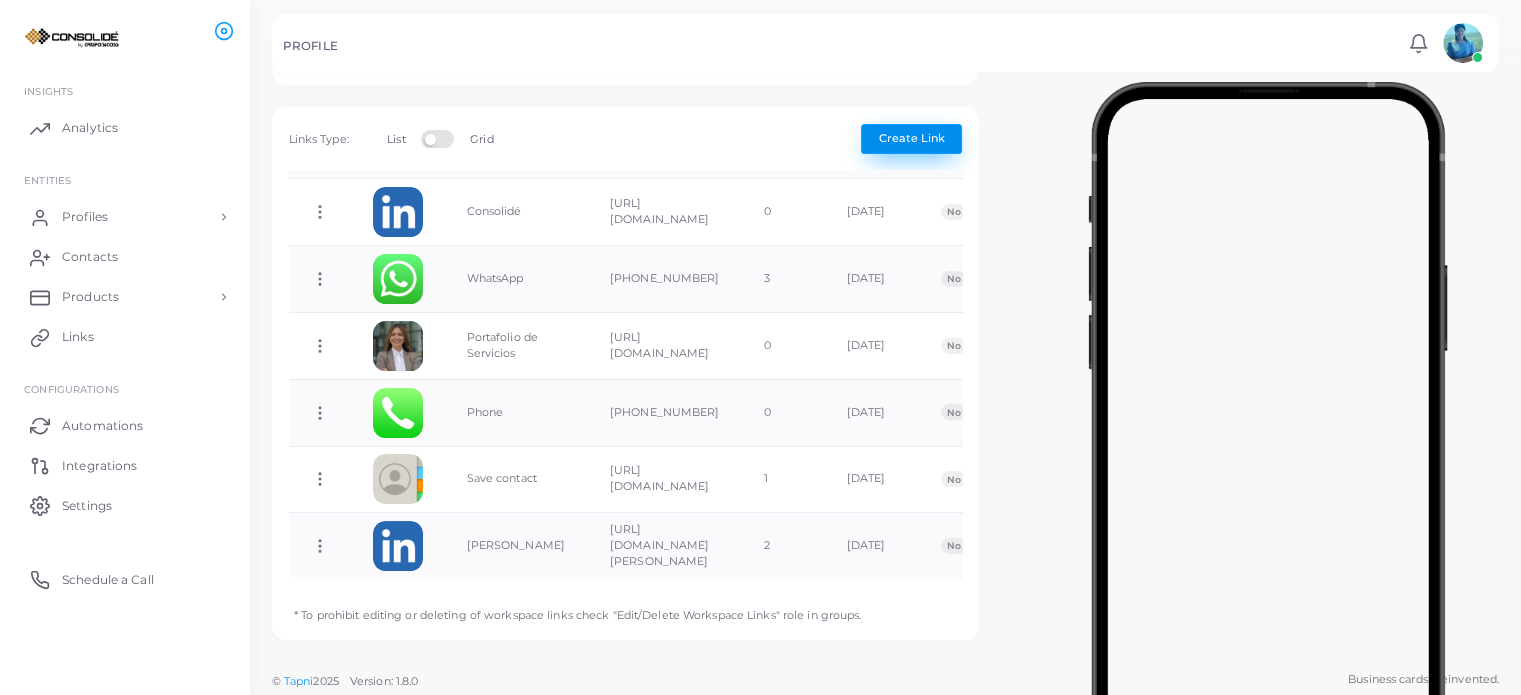 click on "Create Link" at bounding box center [912, 138] 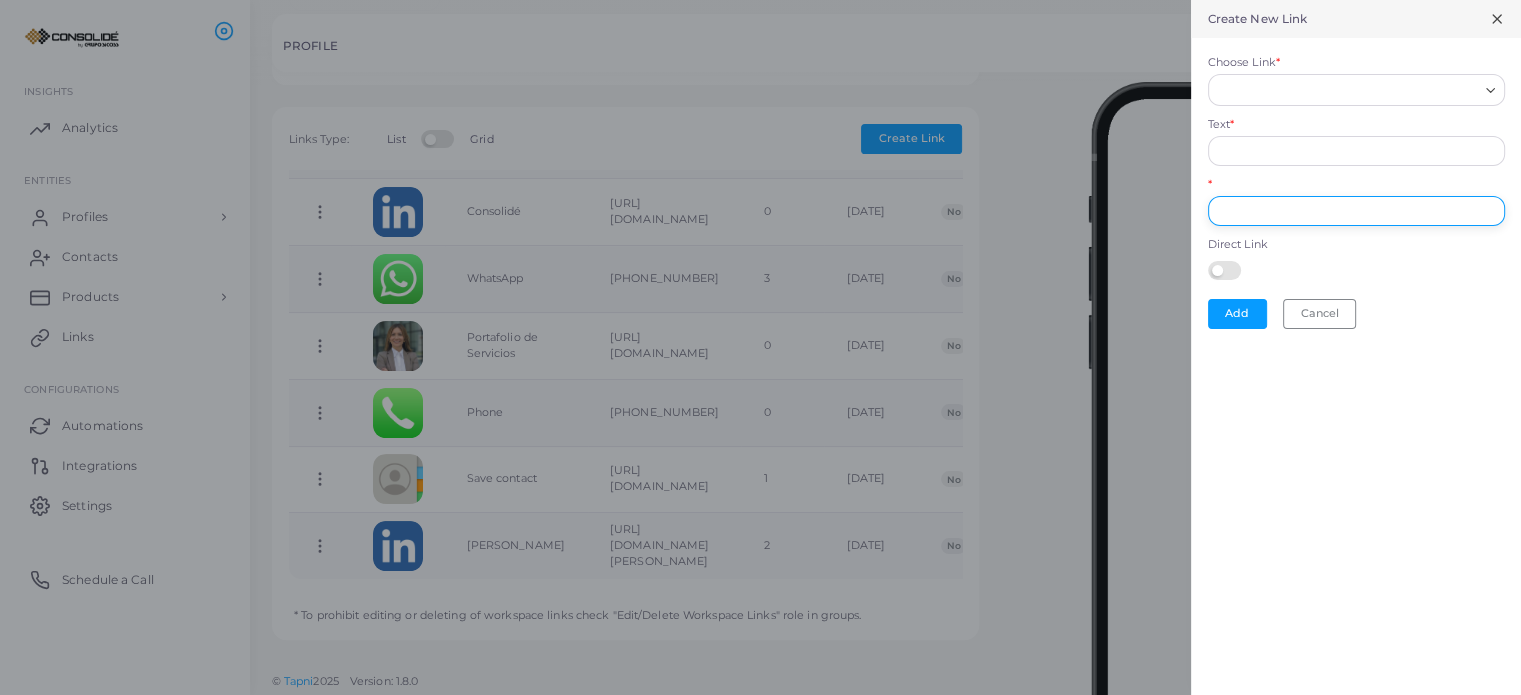 click on "*" at bounding box center [1356, 211] 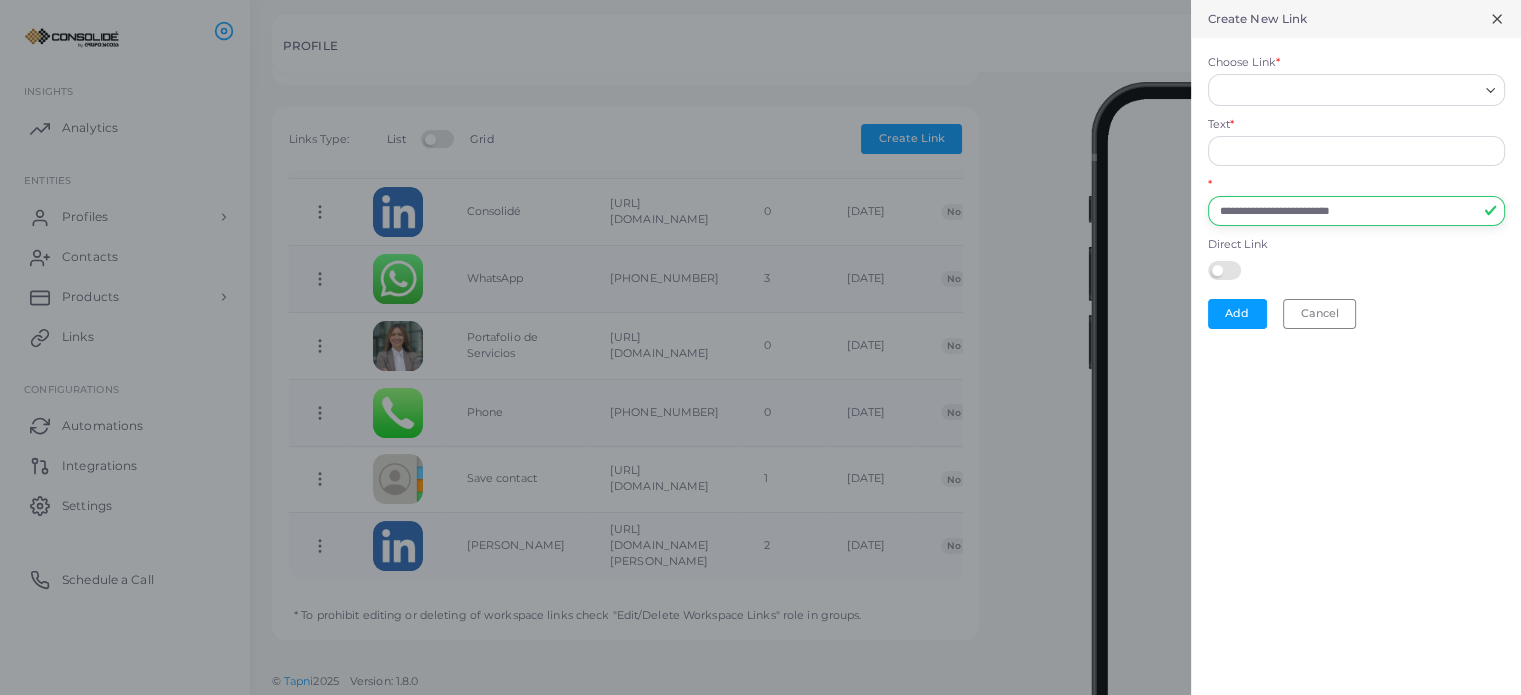 type on "**********" 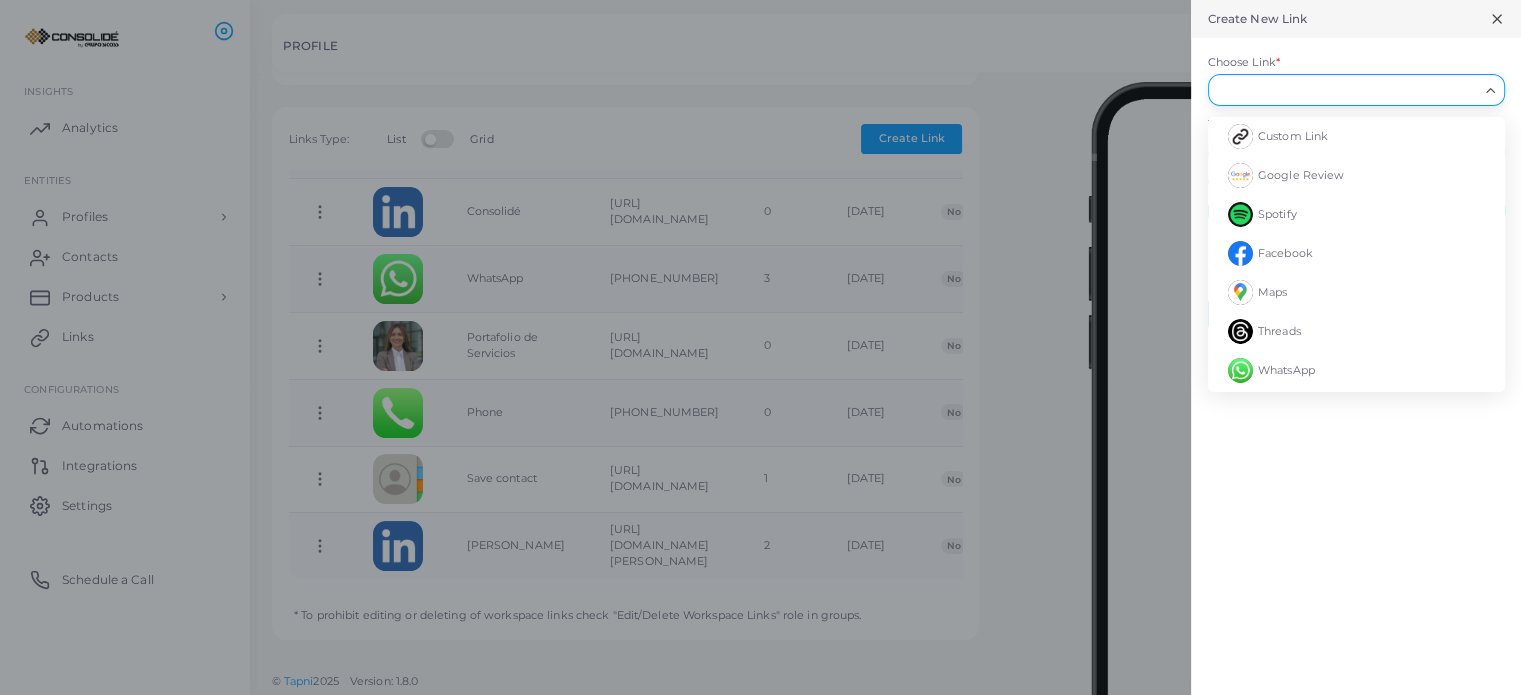 click on "Choose Link  *" at bounding box center [1347, 90] 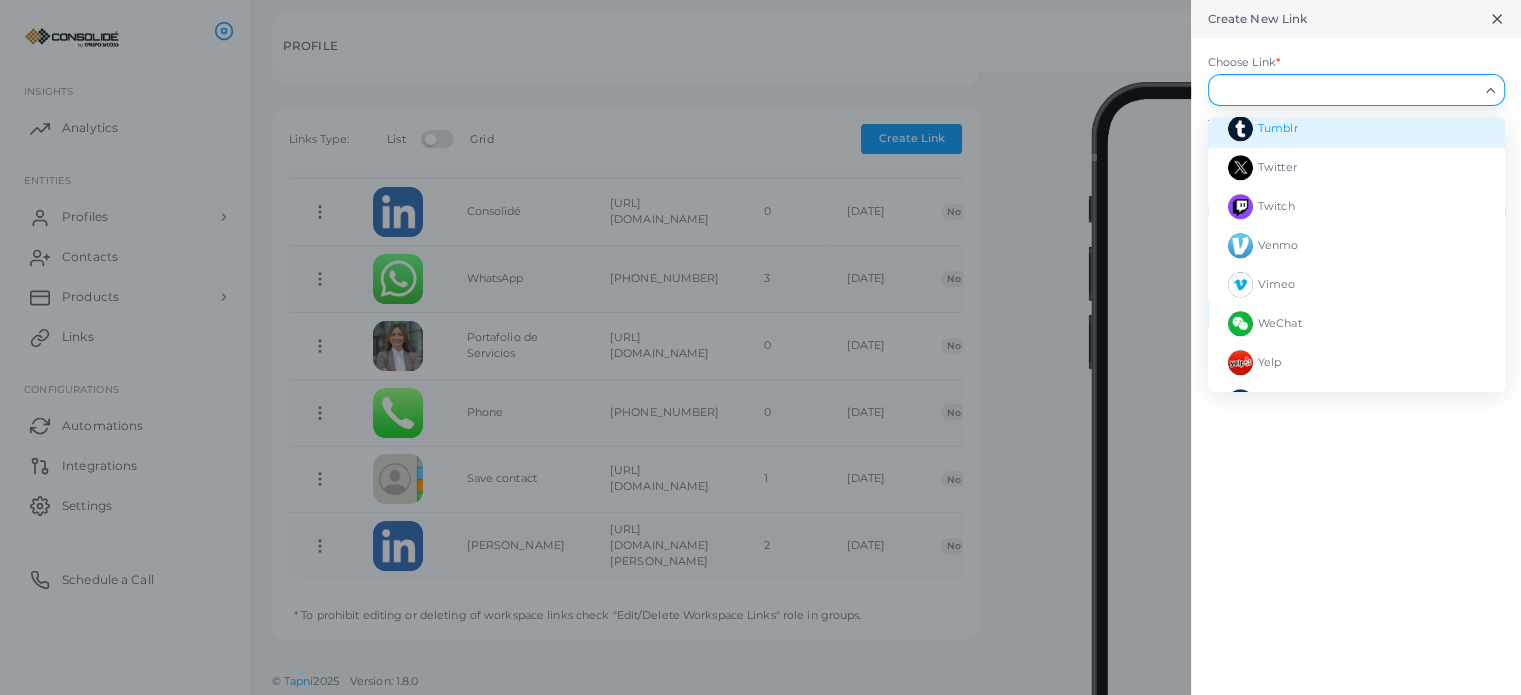 scroll, scrollTop: 2340, scrollLeft: 0, axis: vertical 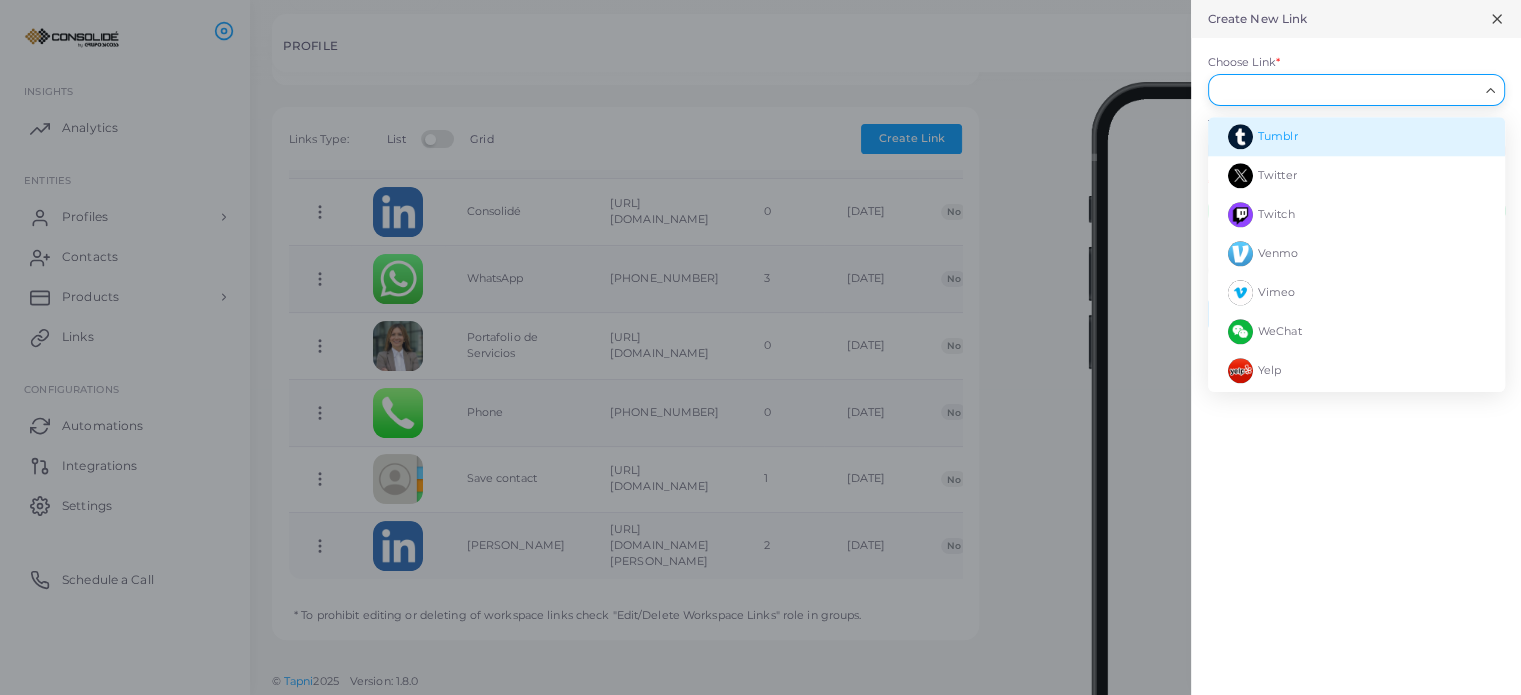 click on "Choose Link  *" at bounding box center (1347, 90) 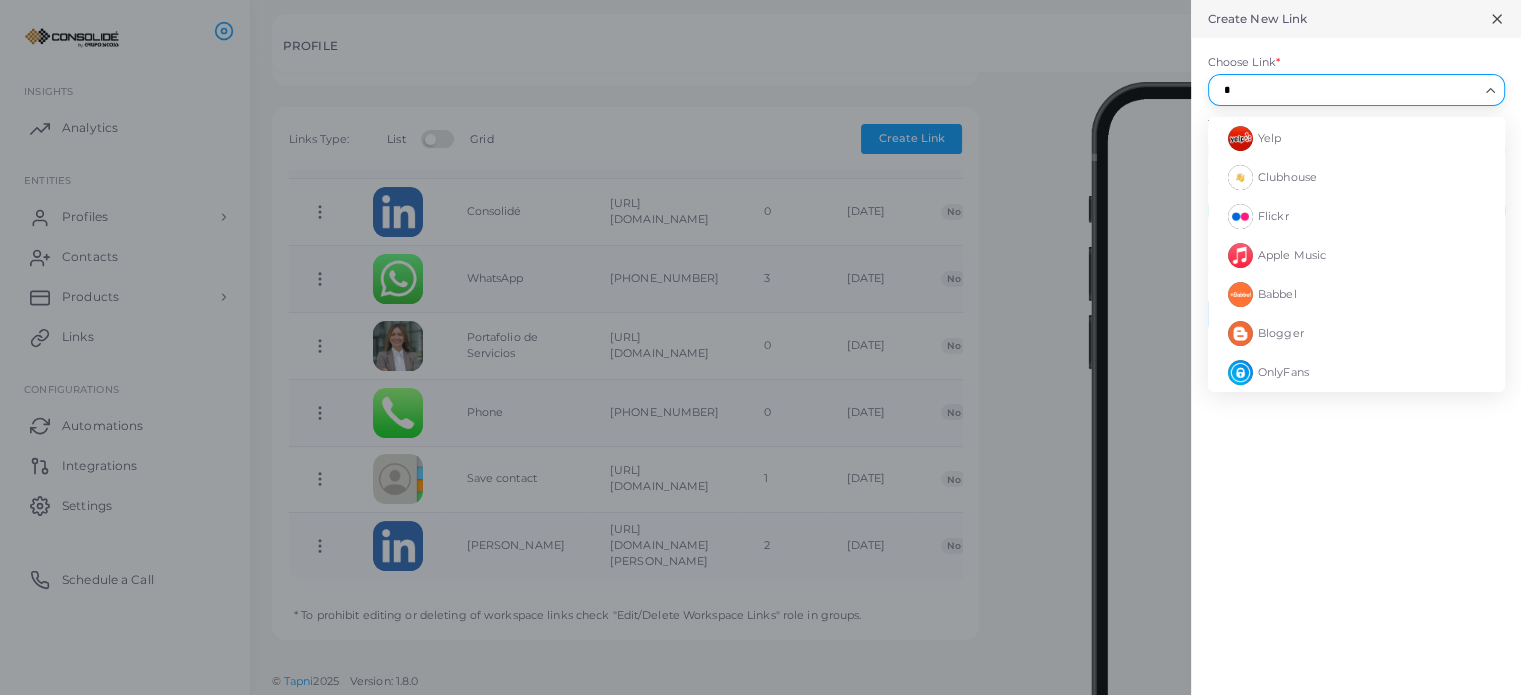 scroll, scrollTop: 0, scrollLeft: 0, axis: both 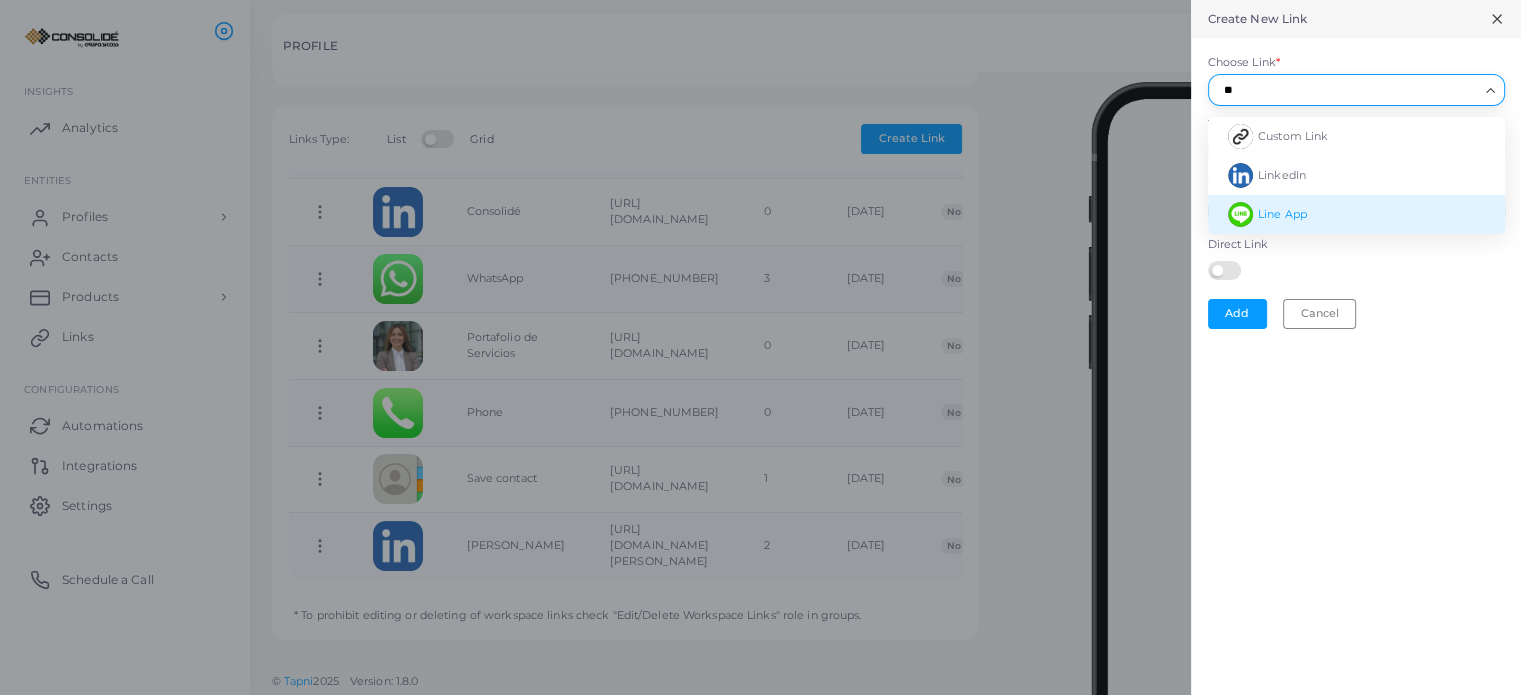 type on "*" 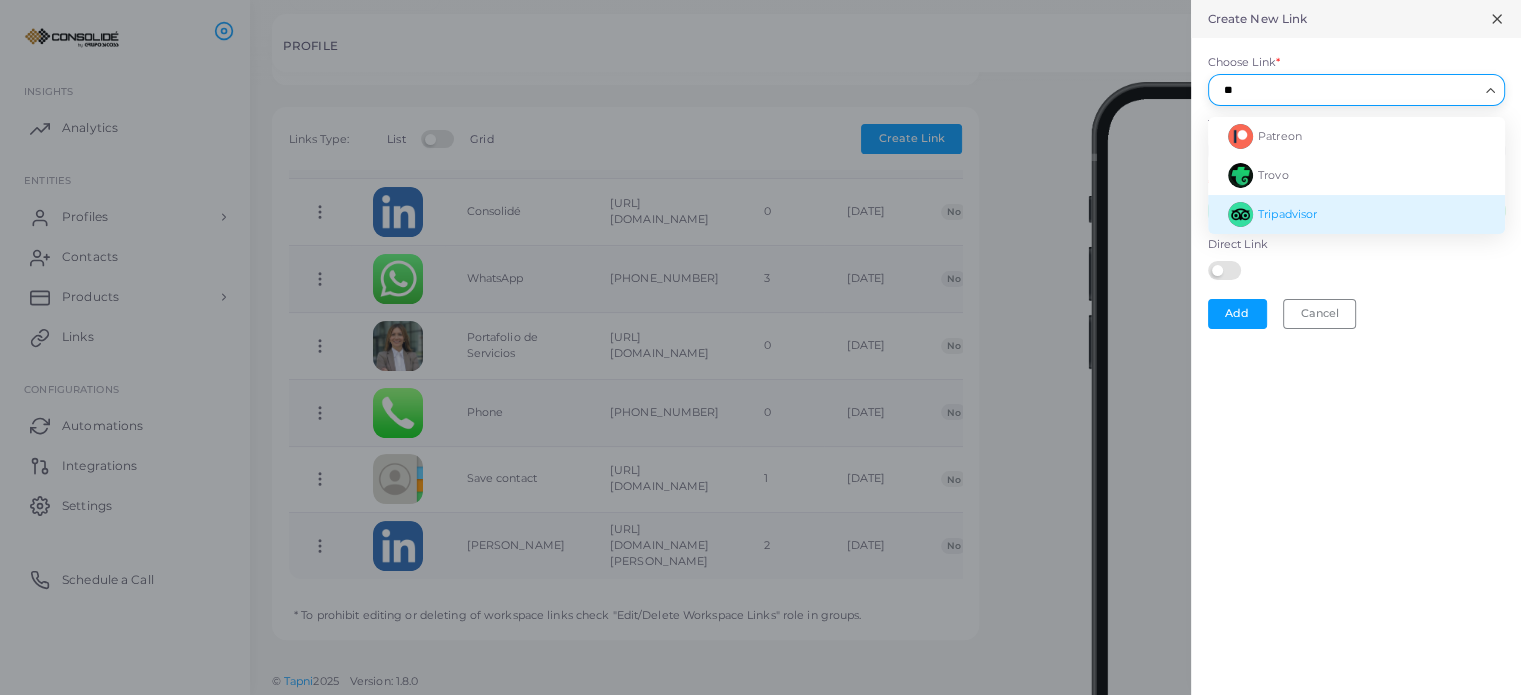 type on "*" 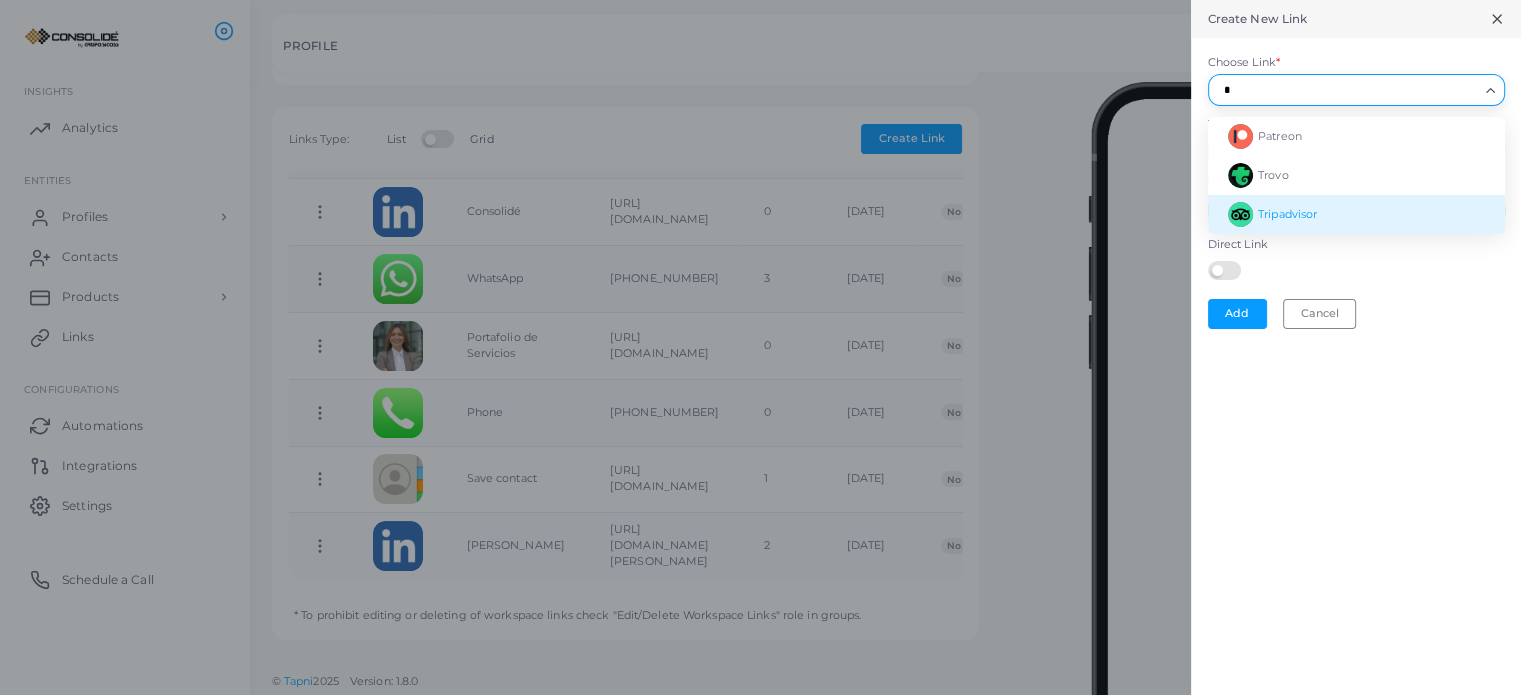 type 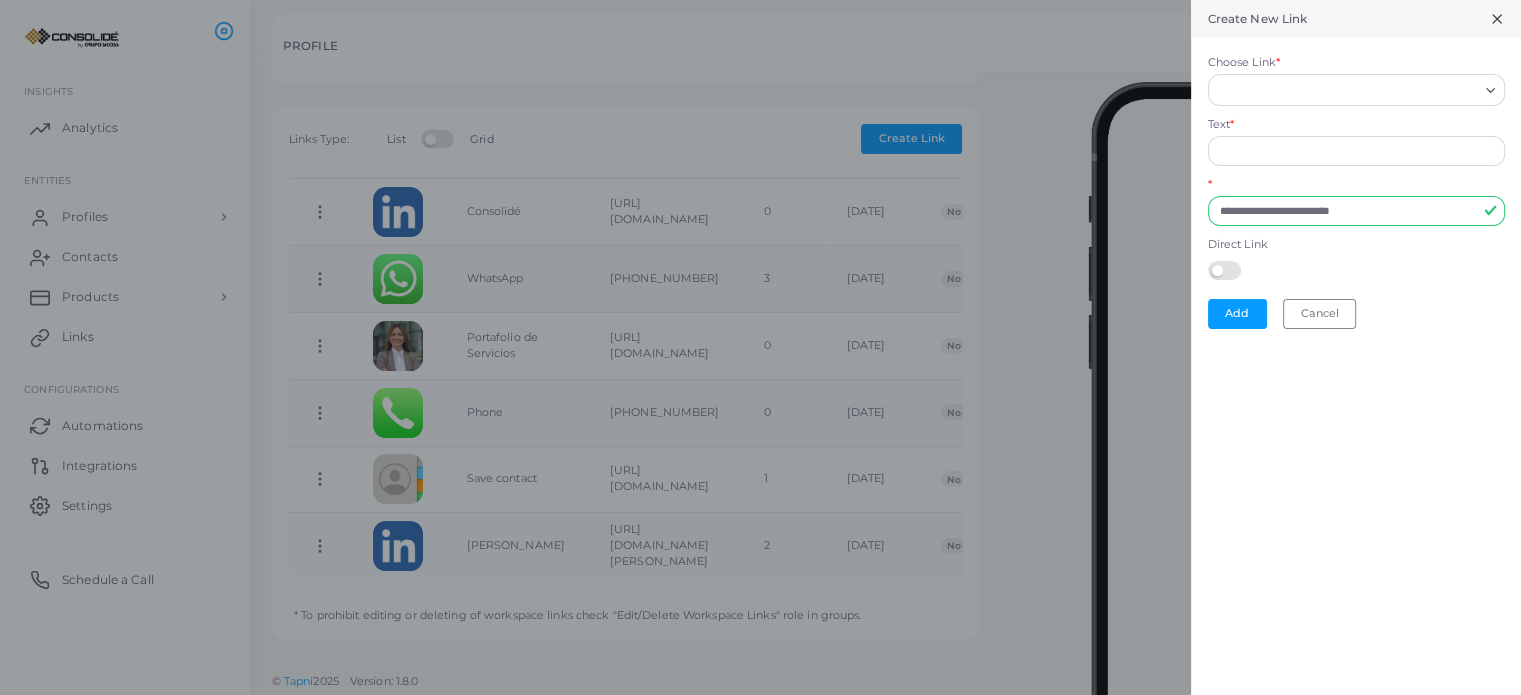 click on "**********" at bounding box center (1356, 347) 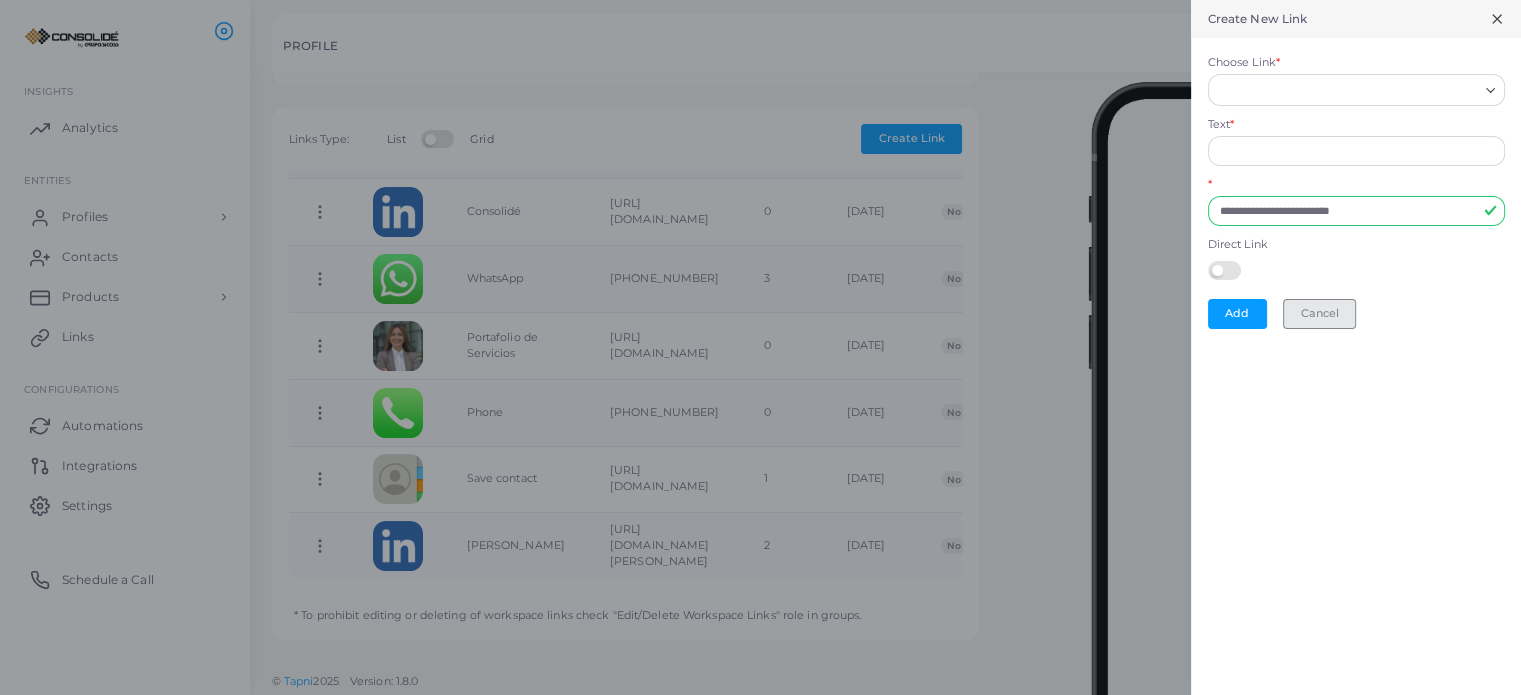 click on "Cancel" at bounding box center (1319, 314) 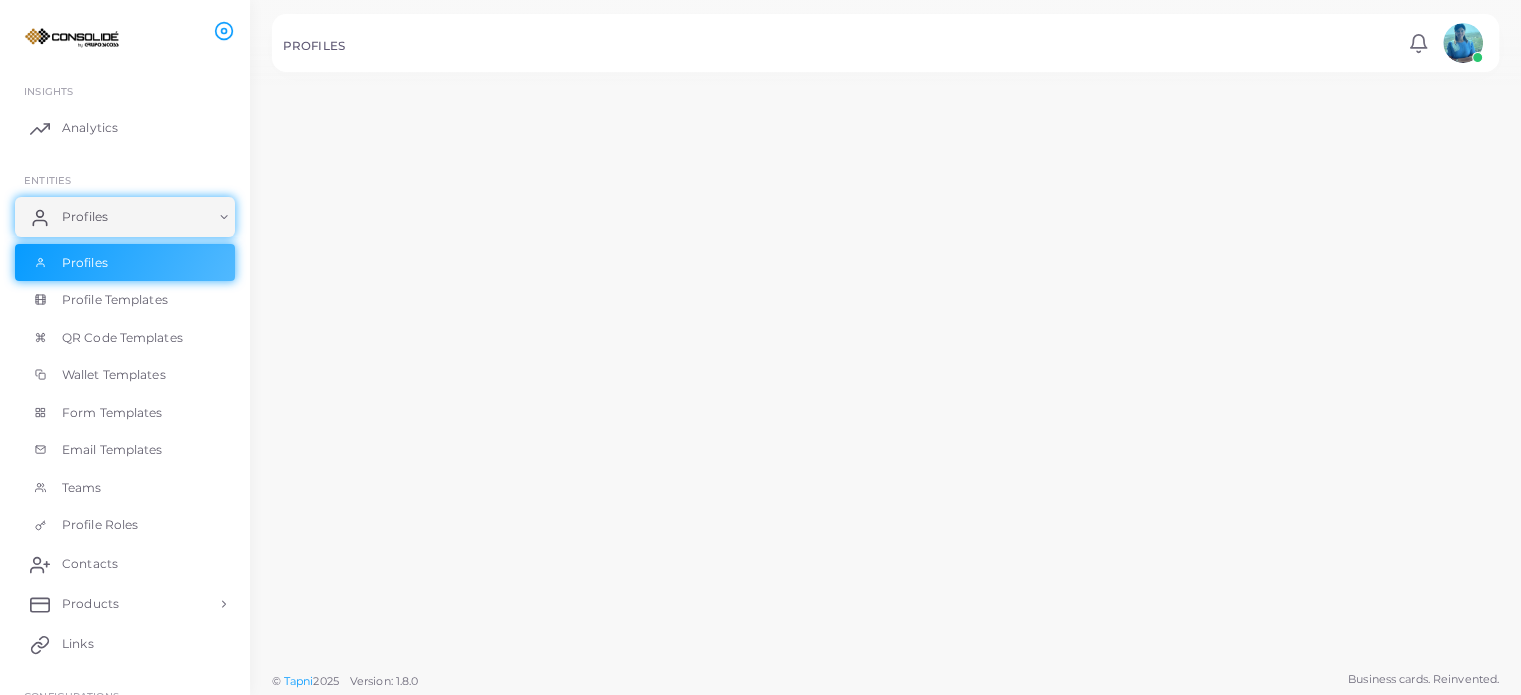 scroll, scrollTop: 0, scrollLeft: 0, axis: both 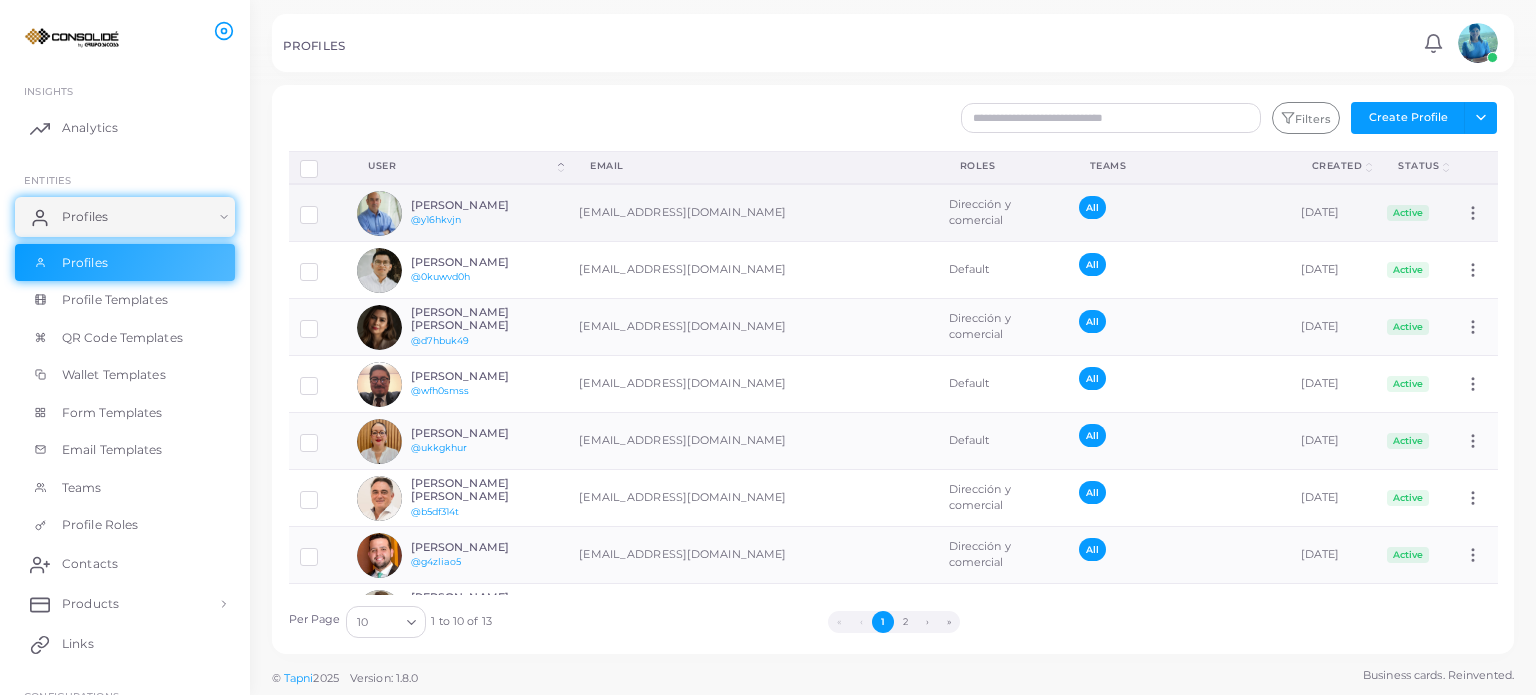 click on "[PERSON_NAME]" at bounding box center [484, 205] 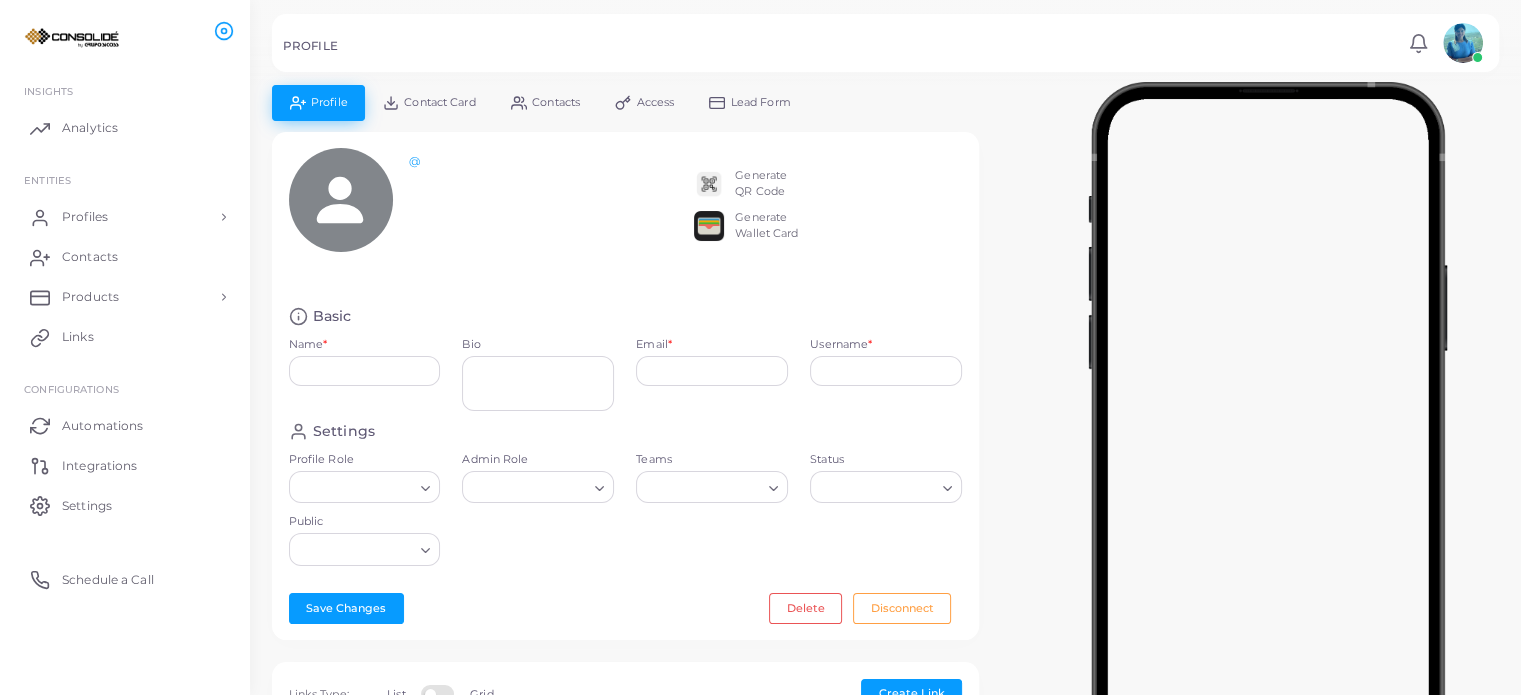 type on "**********" 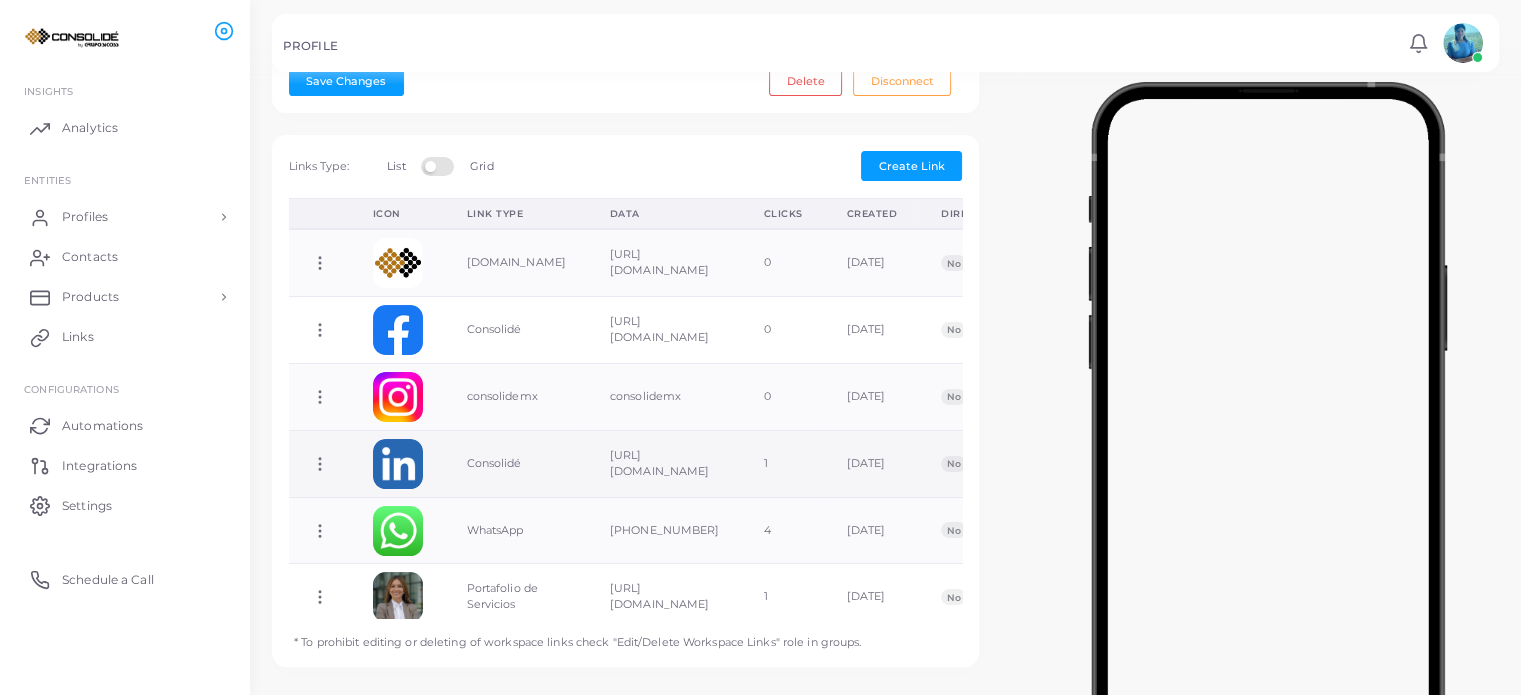 scroll, scrollTop: 600, scrollLeft: 0, axis: vertical 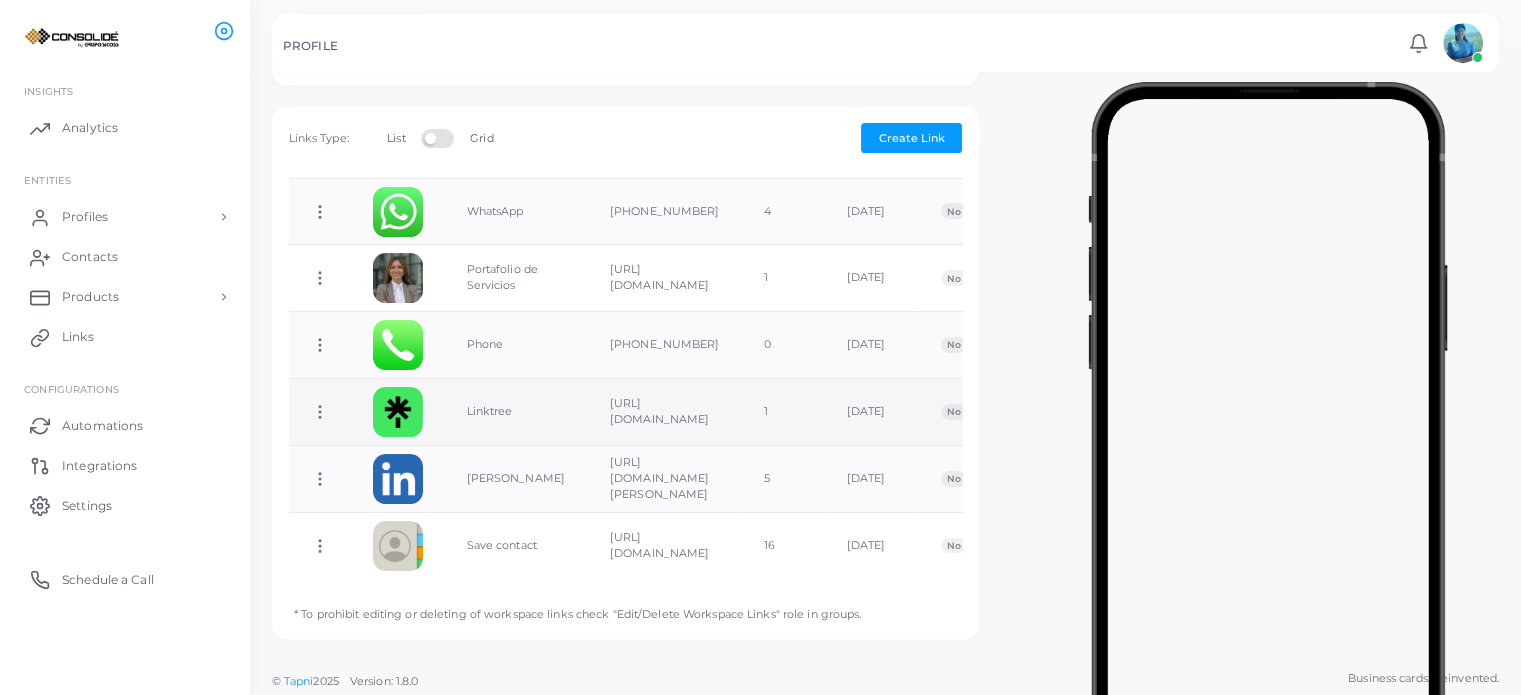 click on "Copy Link Edit Link Delete Link Toggle Direct Link" at bounding box center (320, 412) 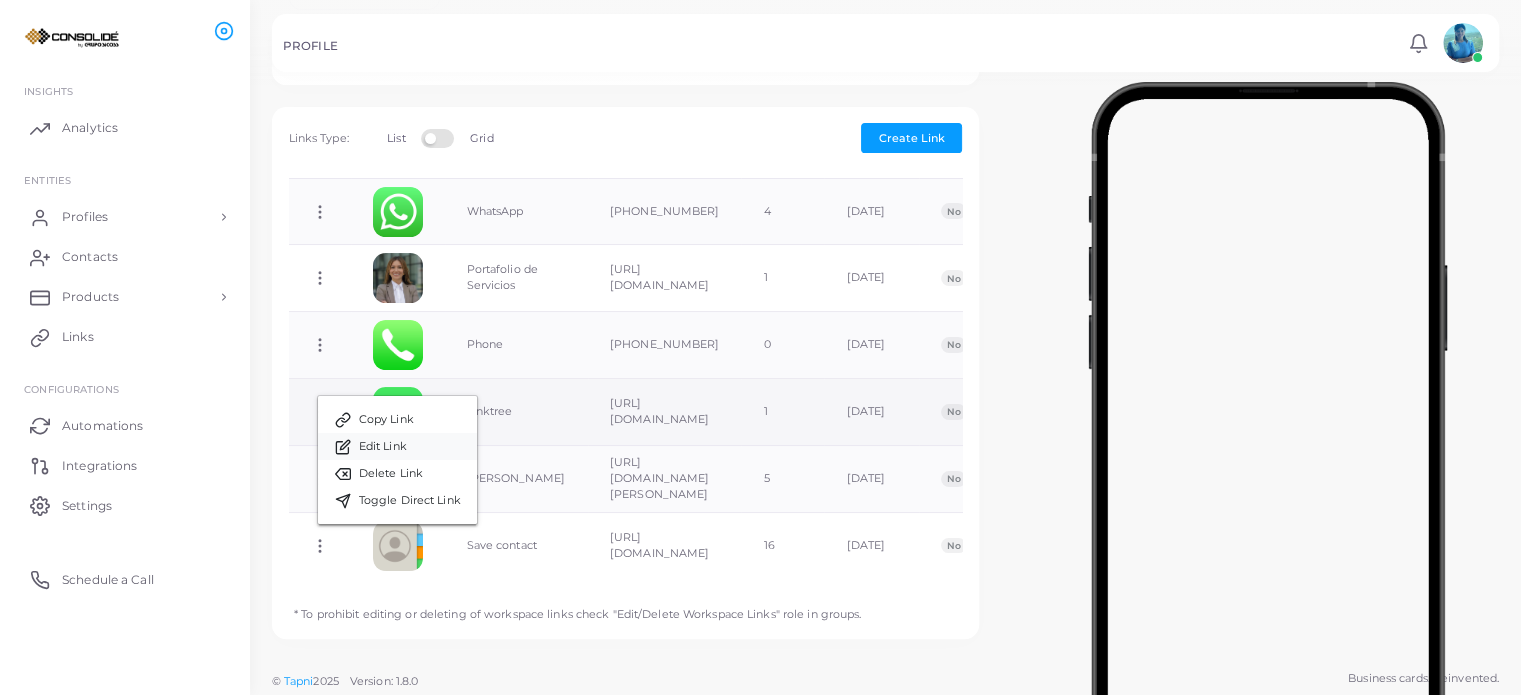 click on "Edit Link" at bounding box center (397, 446) 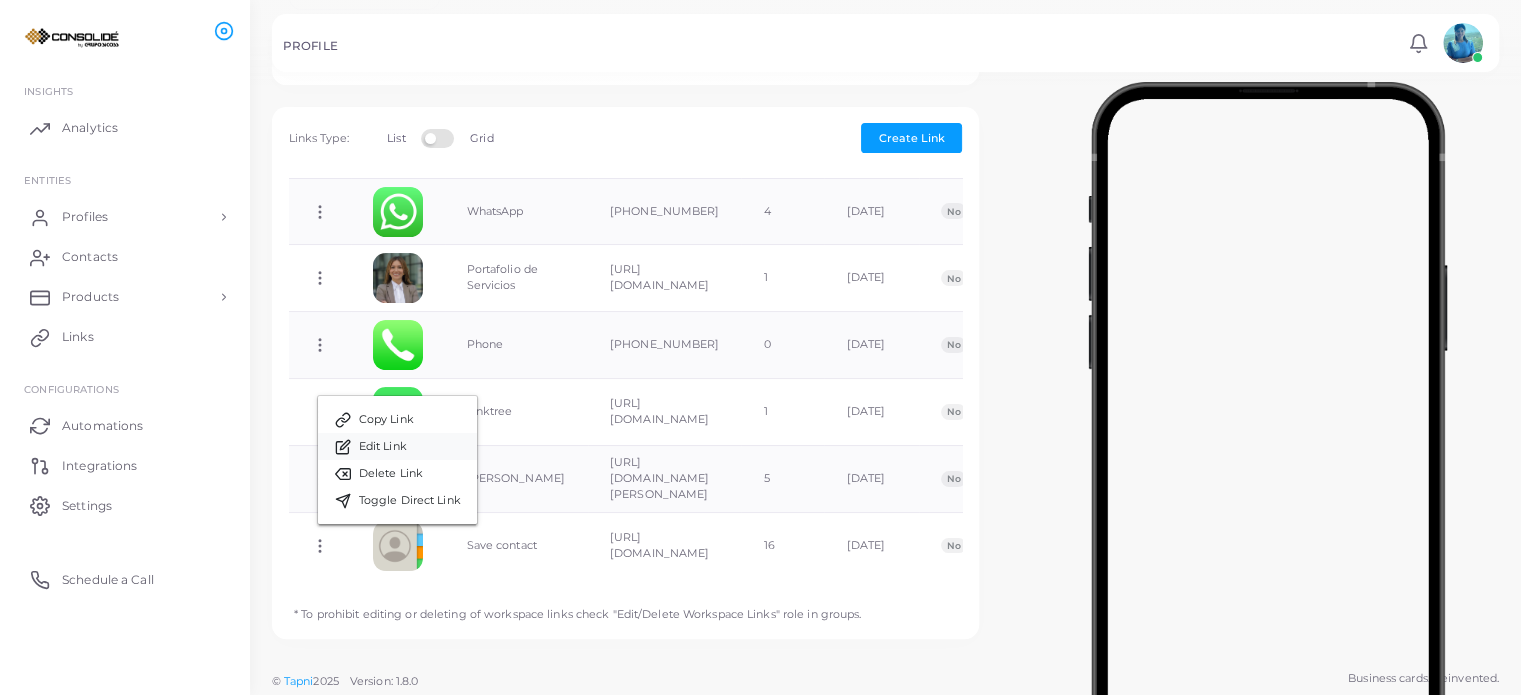type on "********" 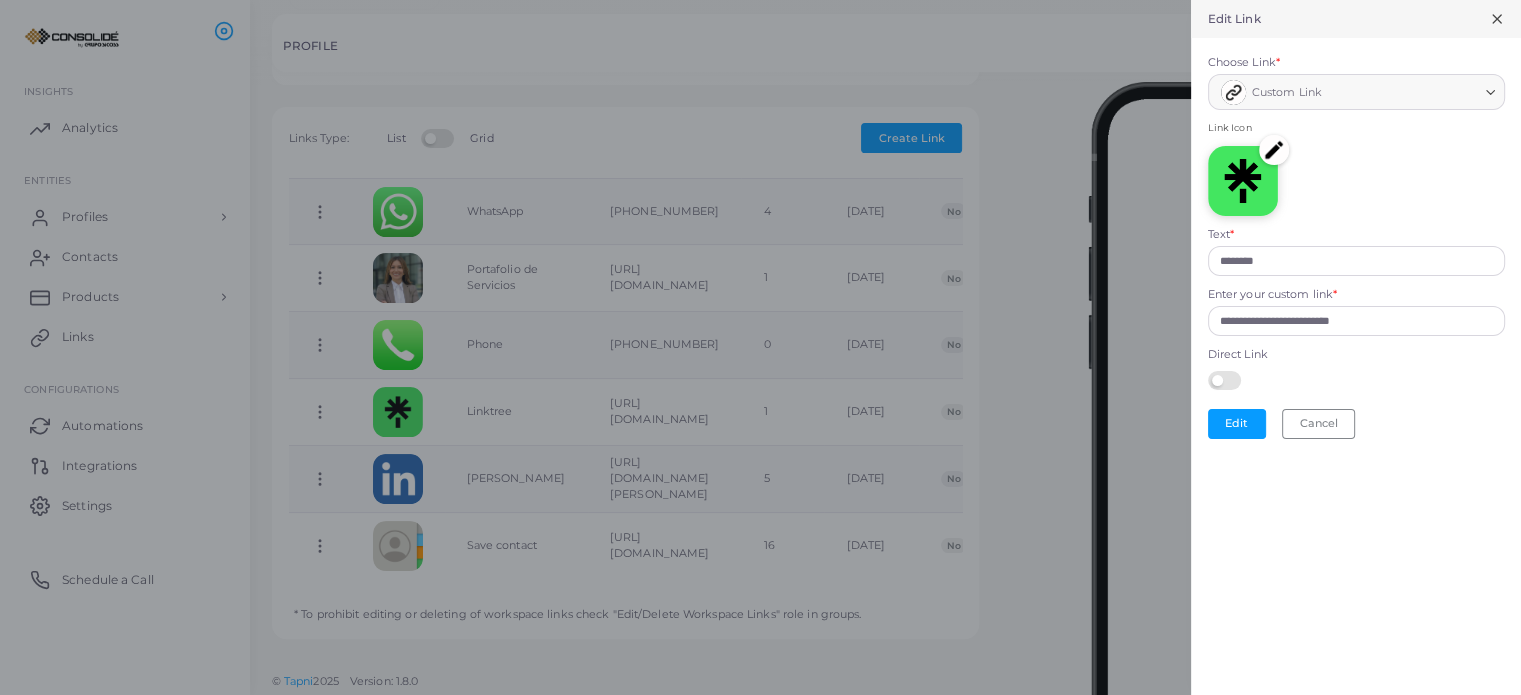 click at bounding box center (1243, 181) 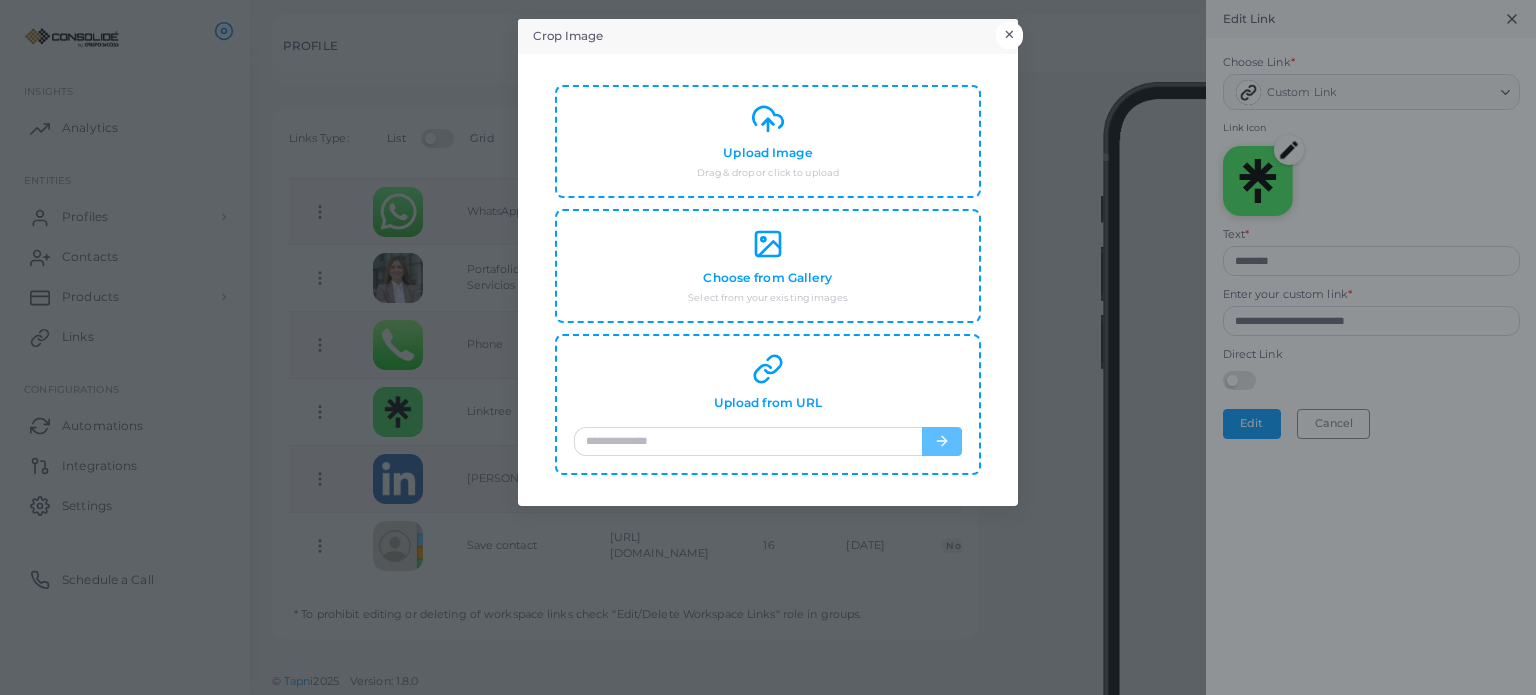 click on "×" at bounding box center (1009, 35) 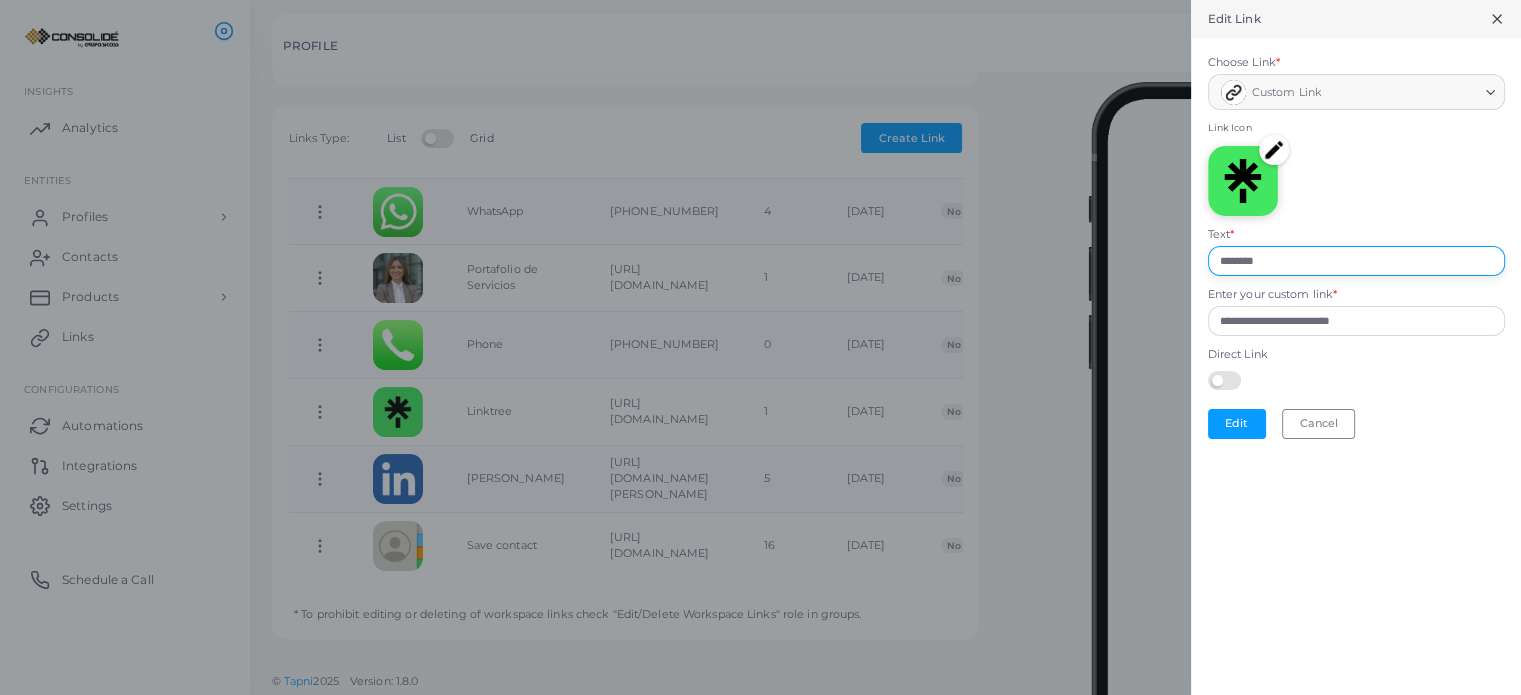 click on "********" at bounding box center (1356, 261) 